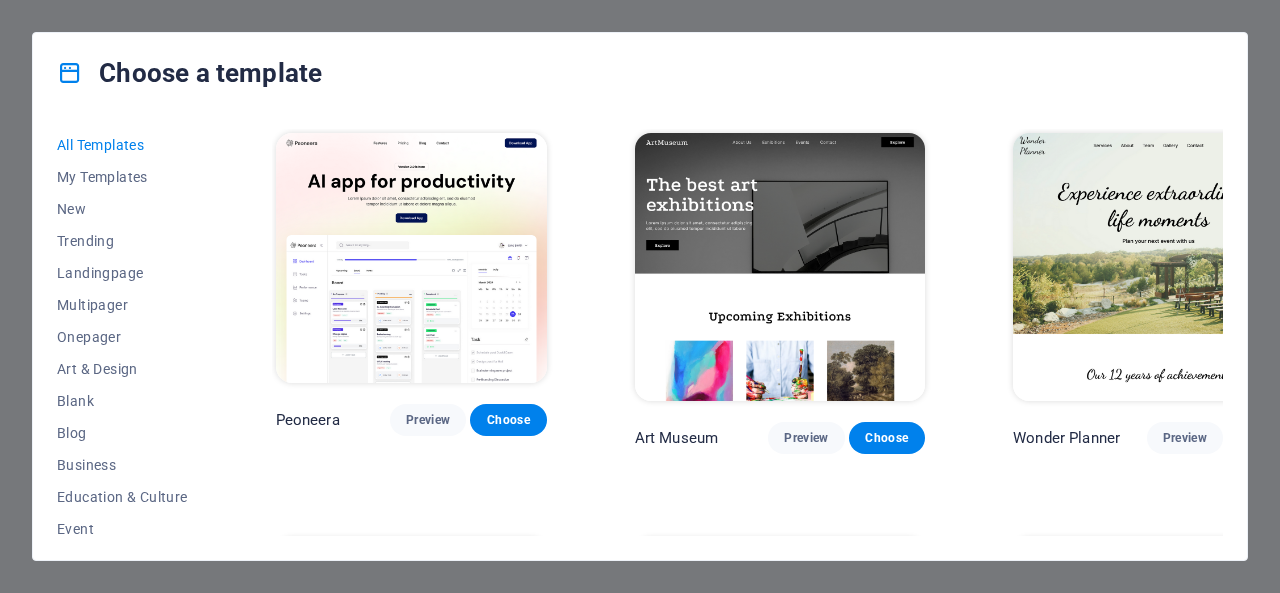 scroll, scrollTop: 0, scrollLeft: 0, axis: both 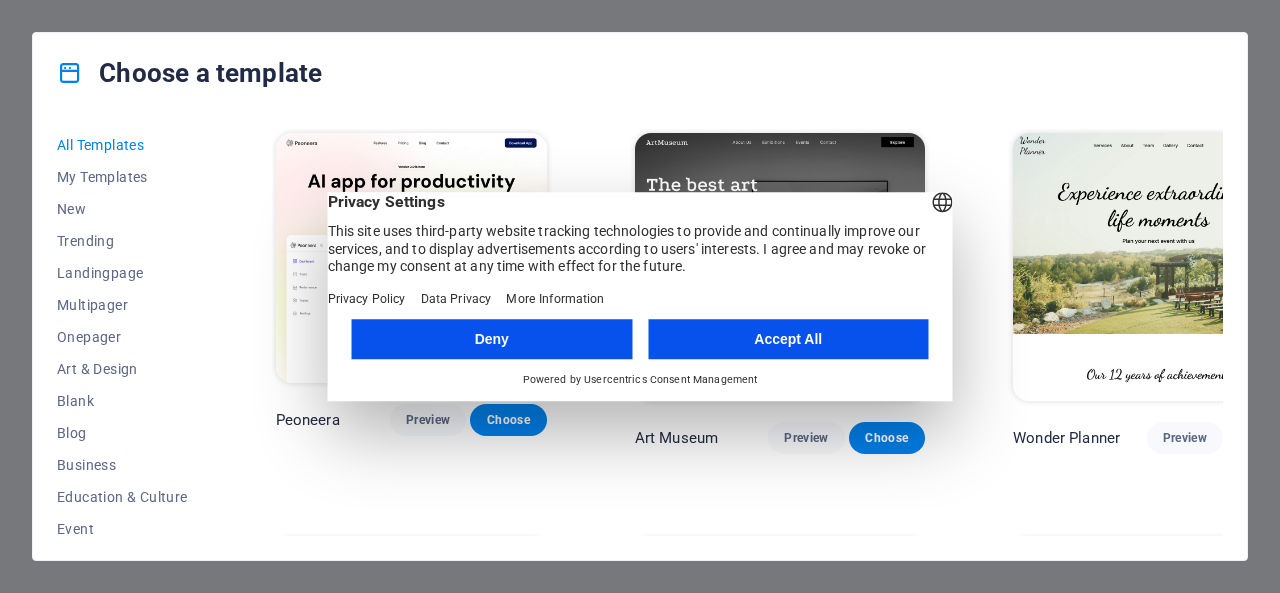 click on "Accept All" at bounding box center [788, 339] 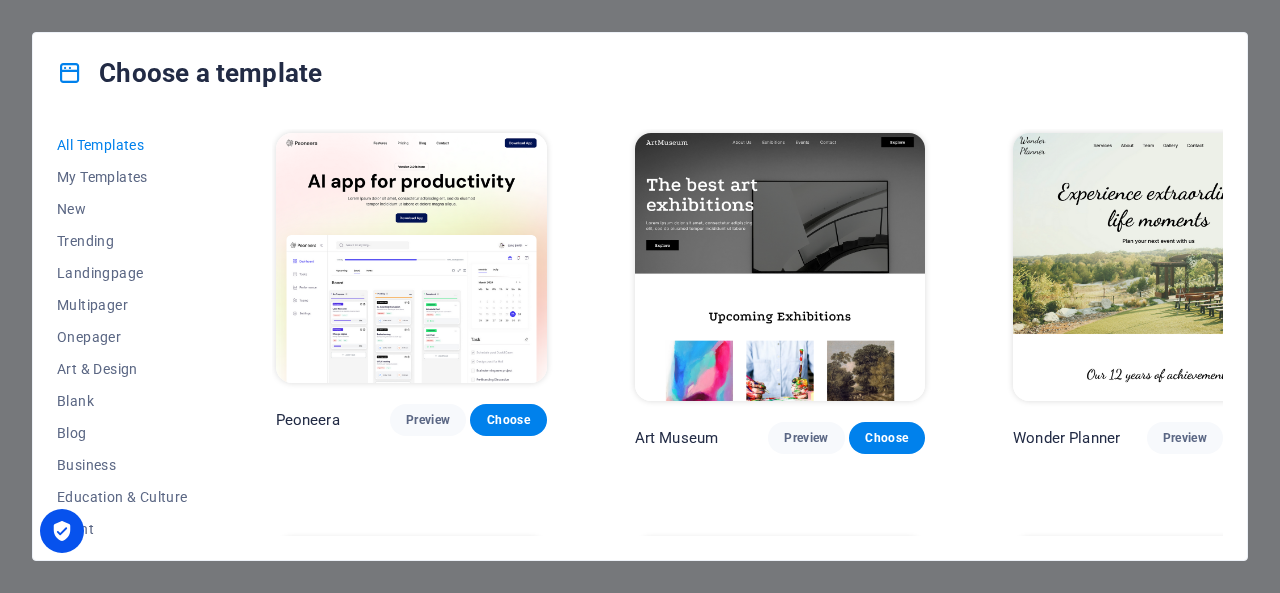 scroll, scrollTop: 87, scrollLeft: 0, axis: vertical 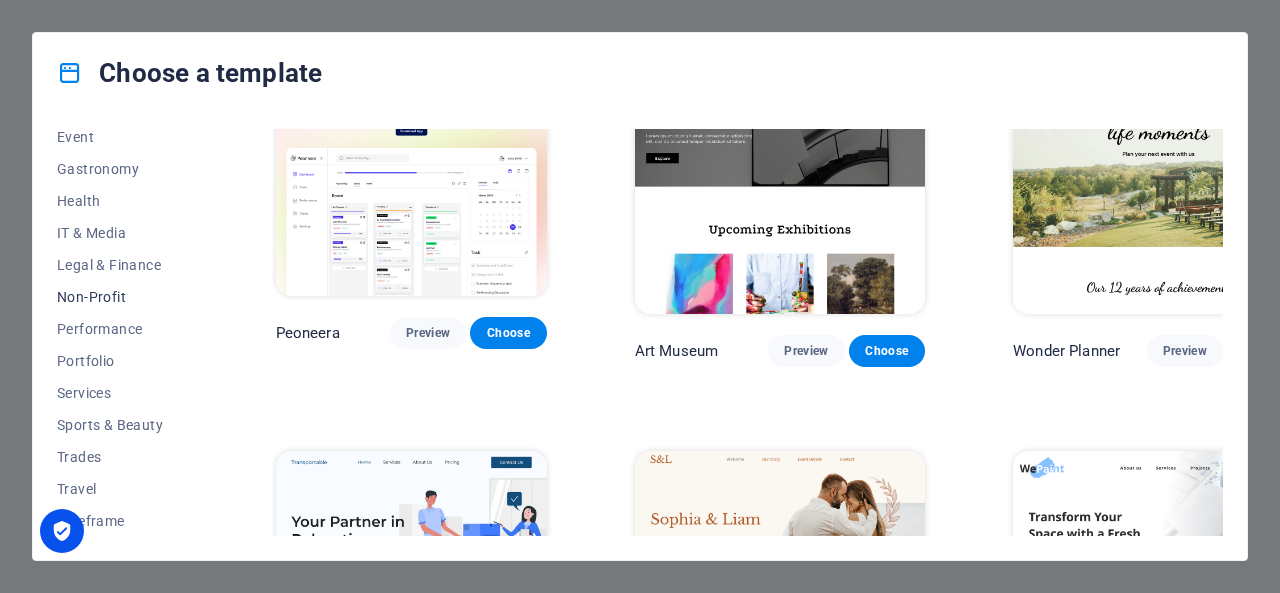 click on "Non-Profit" at bounding box center [122, 297] 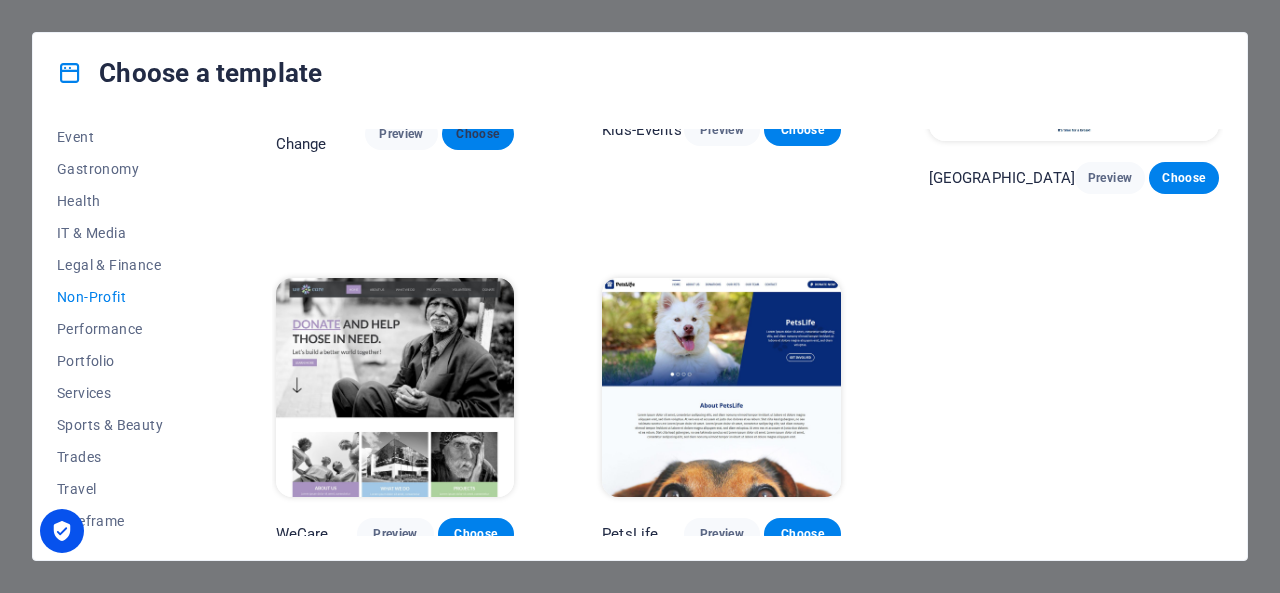 scroll, scrollTop: 260, scrollLeft: 0, axis: vertical 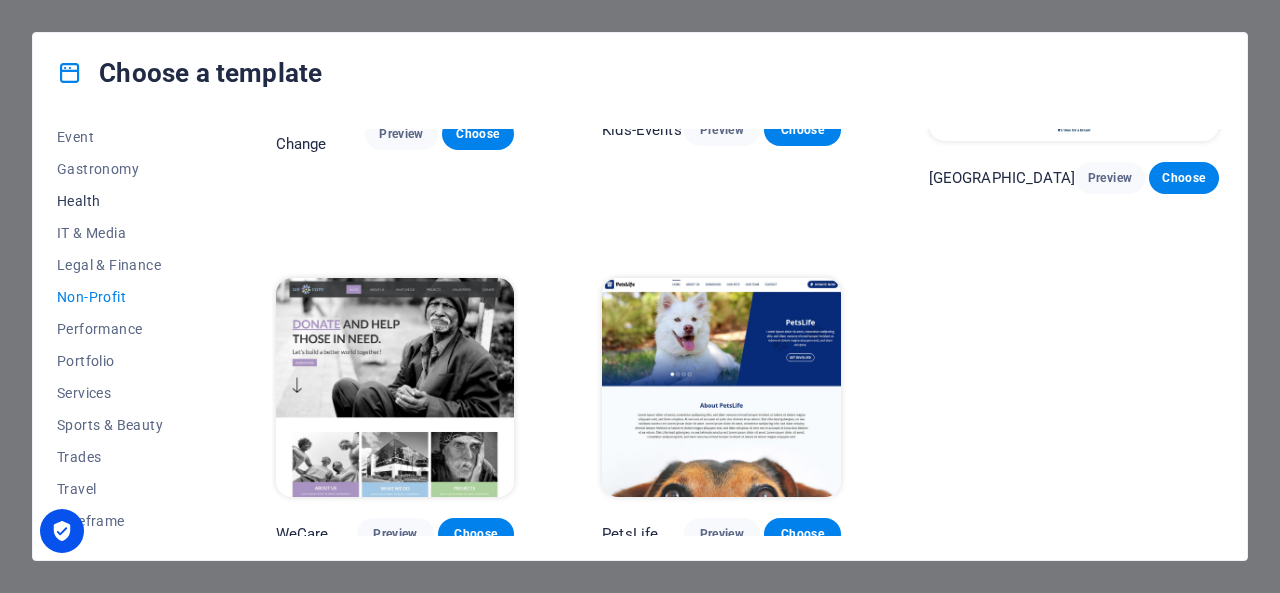 click on "Health" at bounding box center (122, 201) 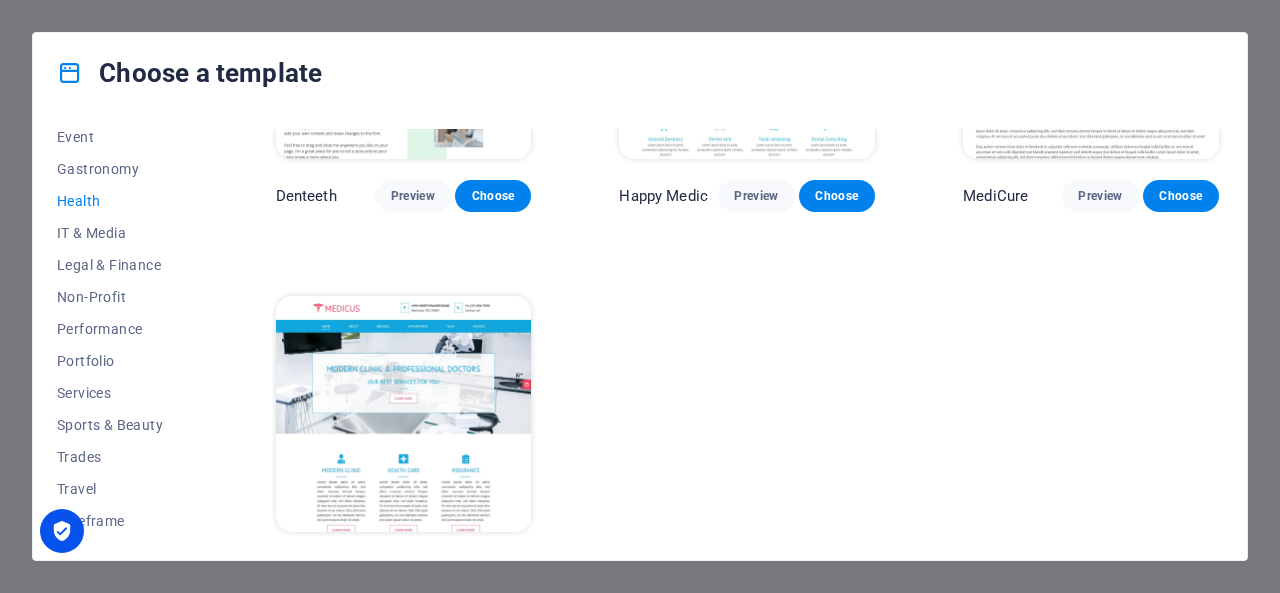 scroll, scrollTop: 0, scrollLeft: 0, axis: both 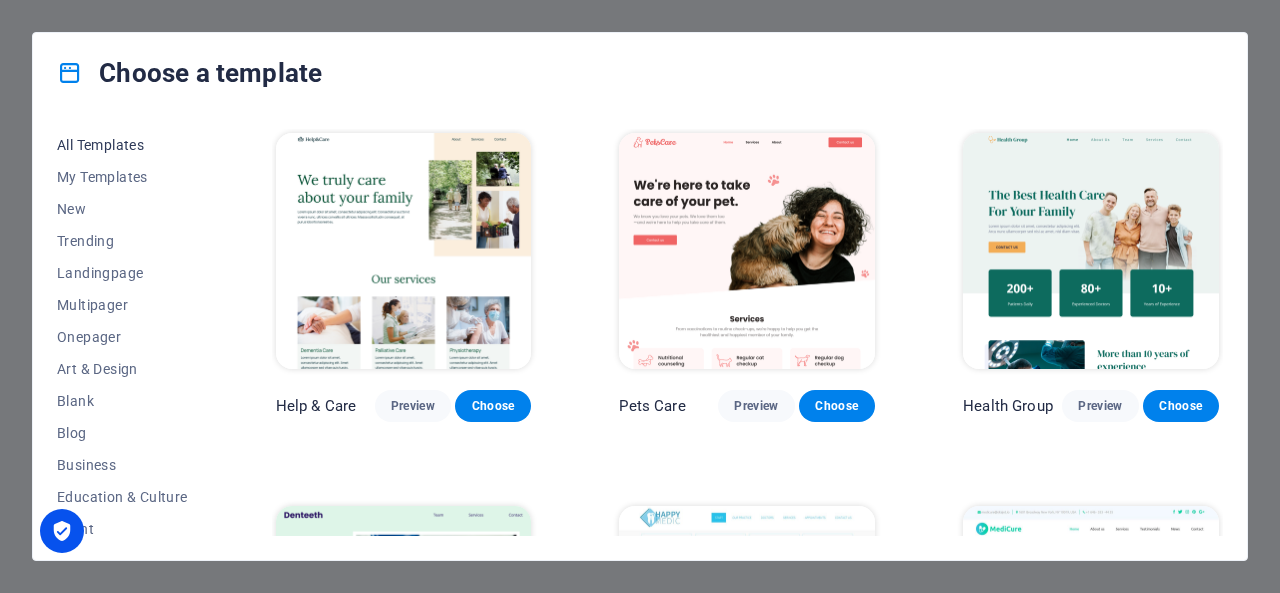 click on "All Templates" at bounding box center (122, 145) 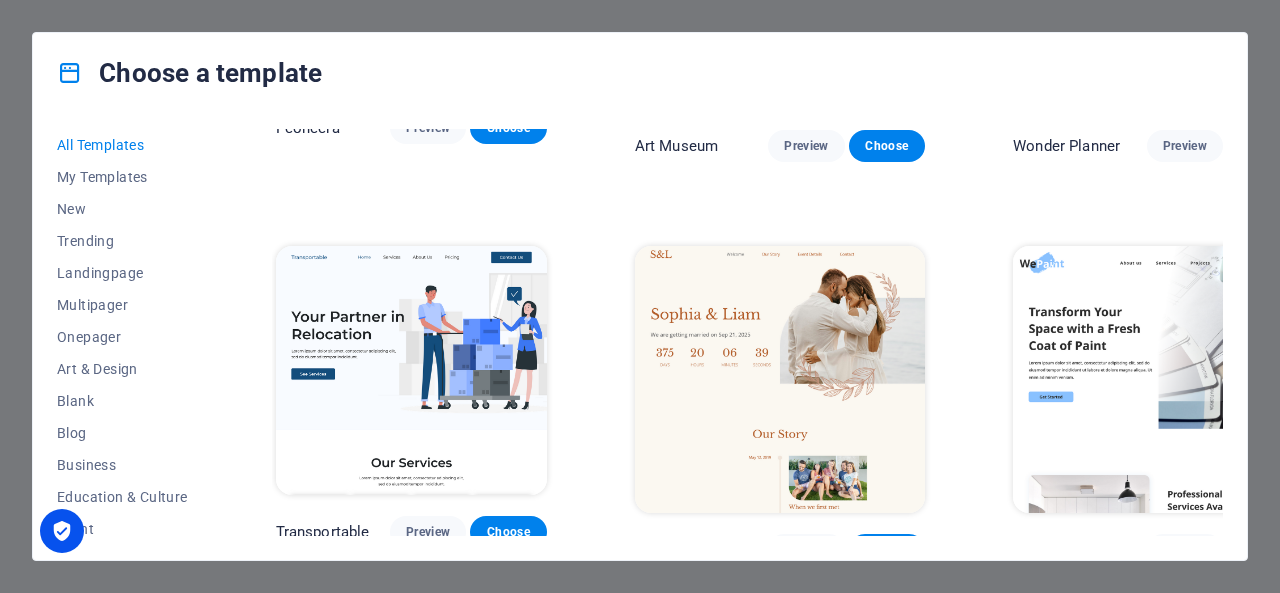 scroll, scrollTop: 746, scrollLeft: 0, axis: vertical 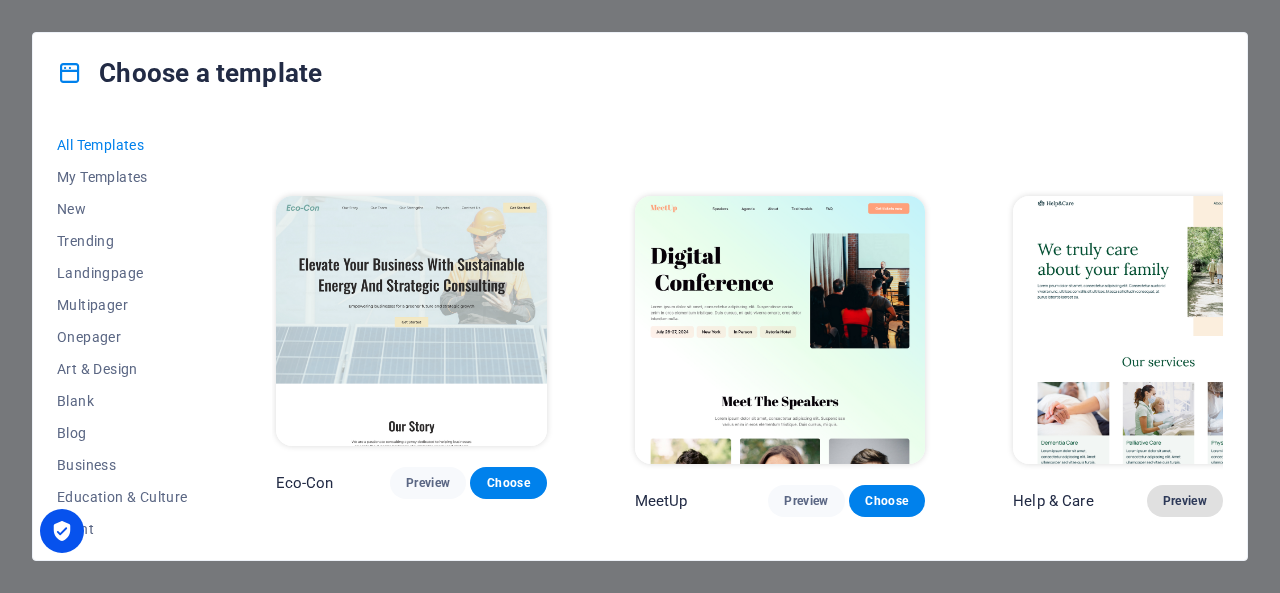 click on "Preview" at bounding box center [1185, 501] 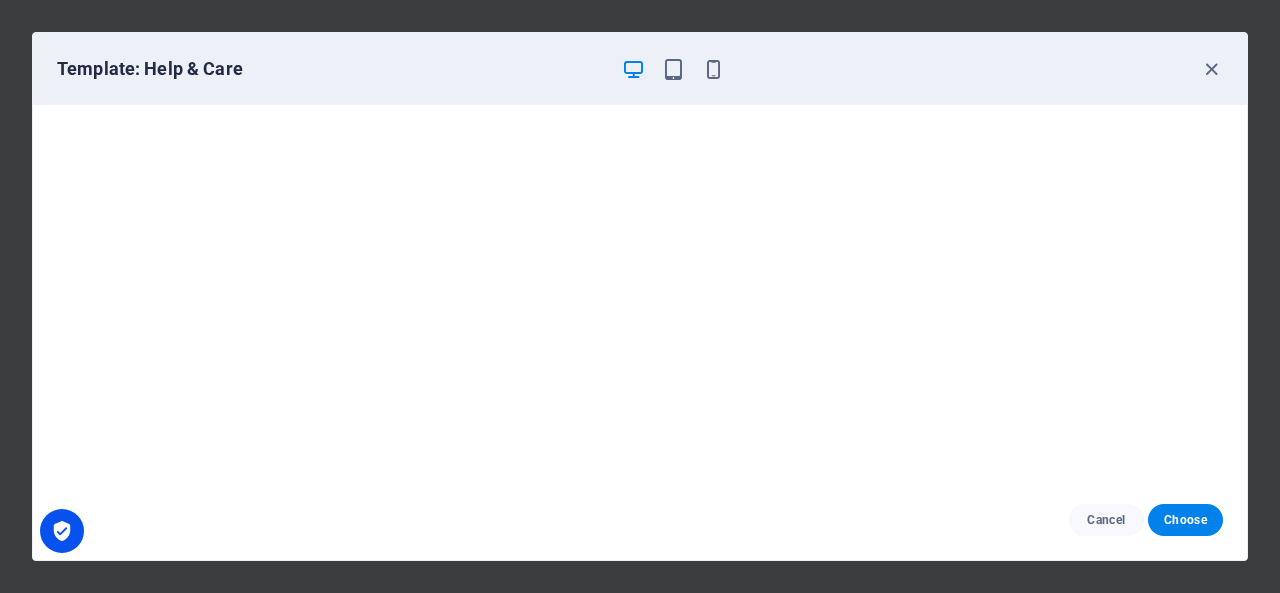 scroll, scrollTop: 4, scrollLeft: 0, axis: vertical 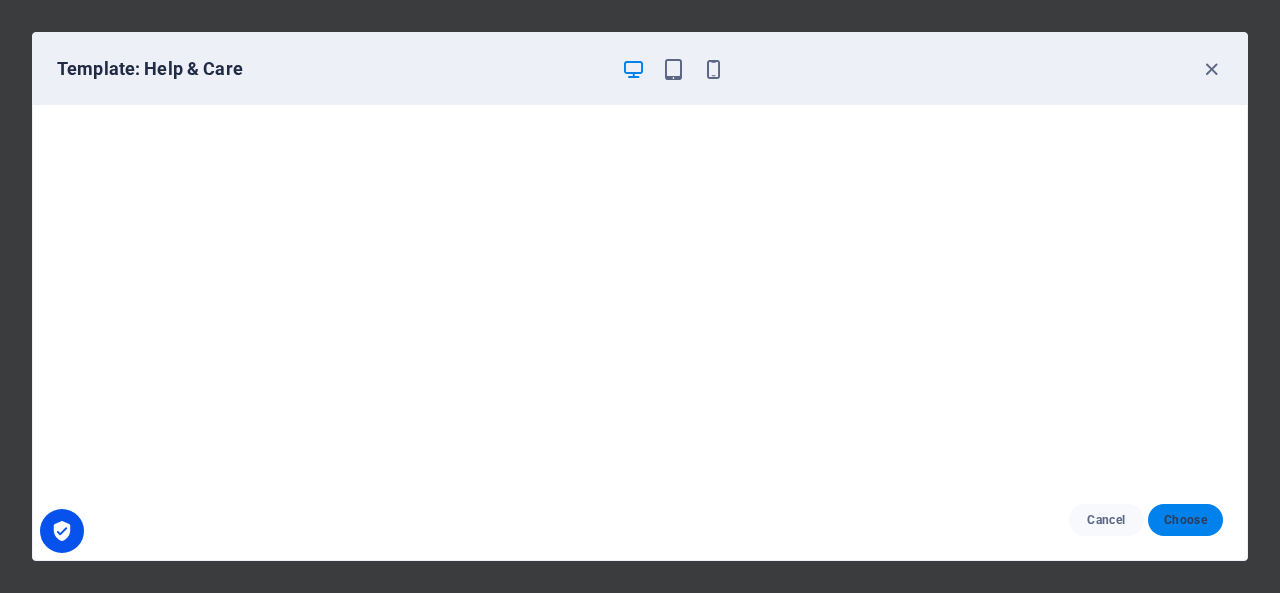click on "Choose" at bounding box center (1185, 520) 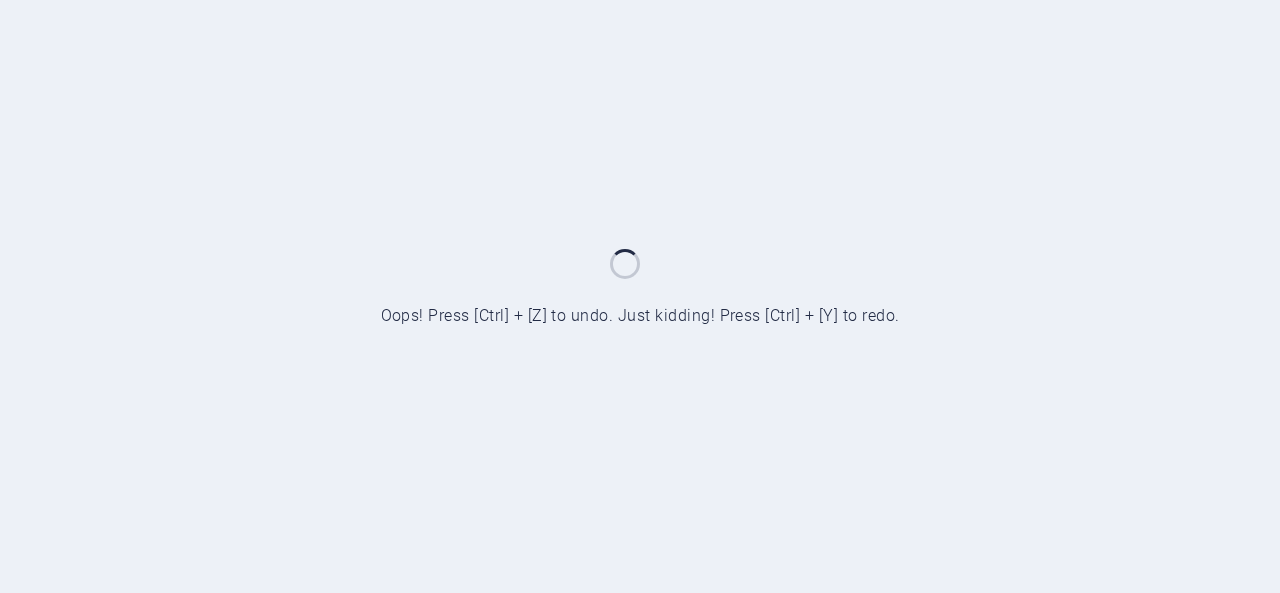 scroll, scrollTop: 0, scrollLeft: 0, axis: both 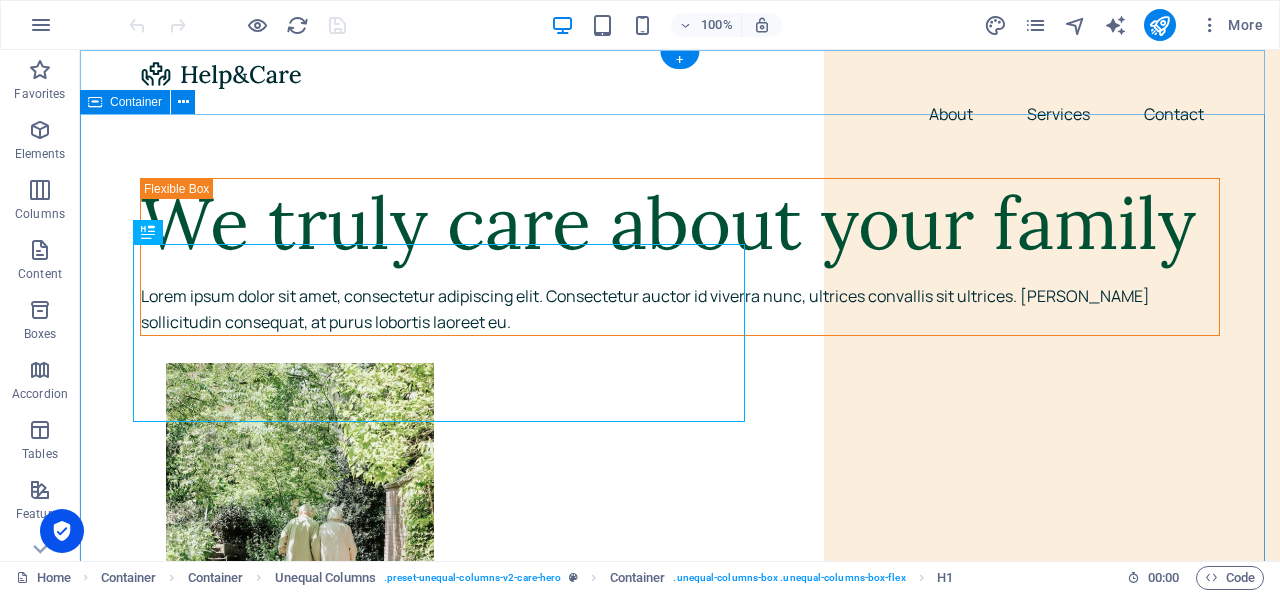 click on "We truly care about your family Lorem ipsum dolor sit amet, consectetur adipiscing elit. Consectetur auctor id viverra nunc, ultrices convallis sit ultrices. [PERSON_NAME] sollicitudin consequat, at purus lobortis laoreet eu." at bounding box center [680, 1766] 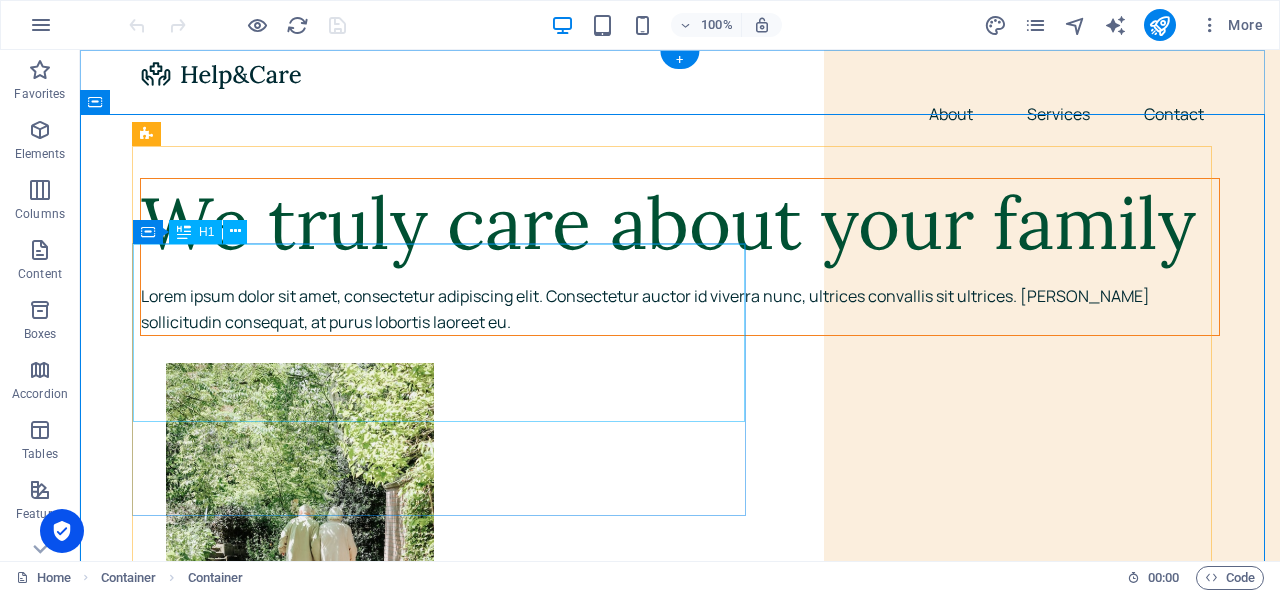 click on "We truly care about your family" at bounding box center (680, 223) 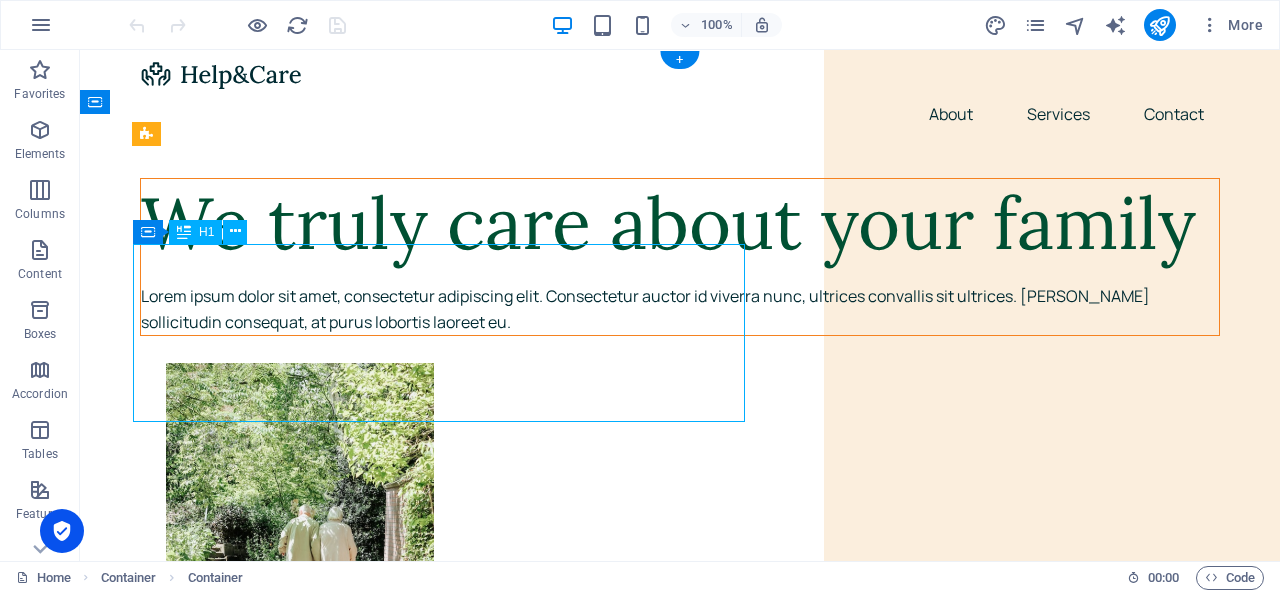 click on "We truly care about your family" at bounding box center (680, 223) 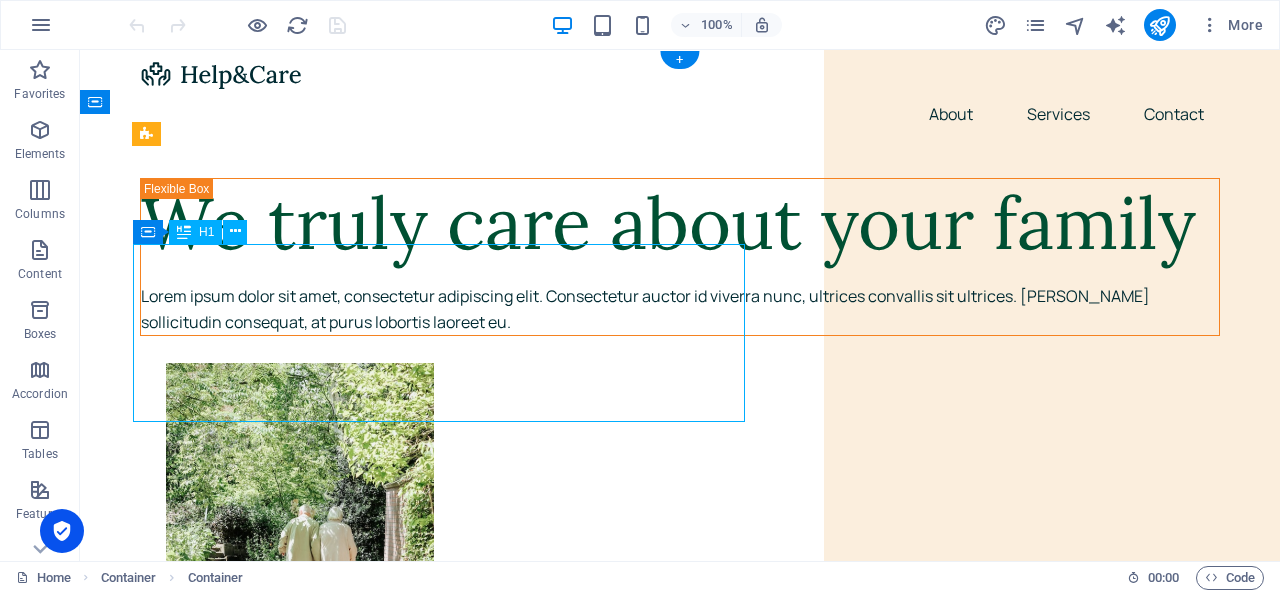 drag, startPoint x: 209, startPoint y: 264, endPoint x: 289, endPoint y: 314, distance: 94.33981 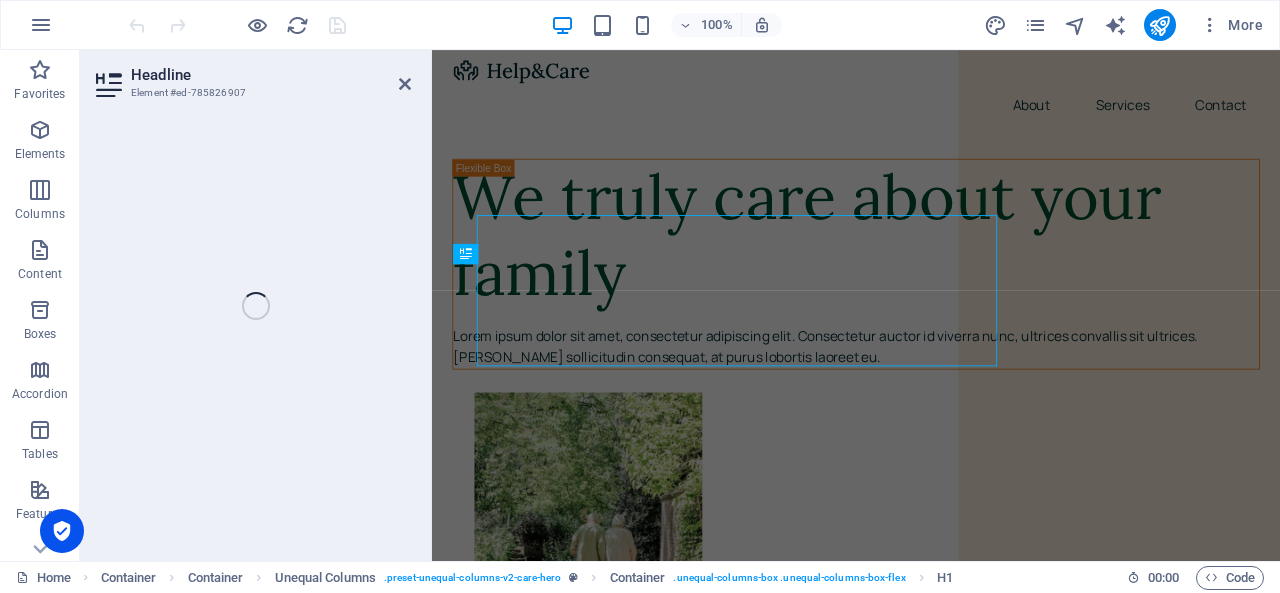 click on "Headline Element #ed-785826907
Container   H1   Container   Container   Unequal Columns   Container   Text   Container   [PERSON_NAME]" at bounding box center (680, 305) 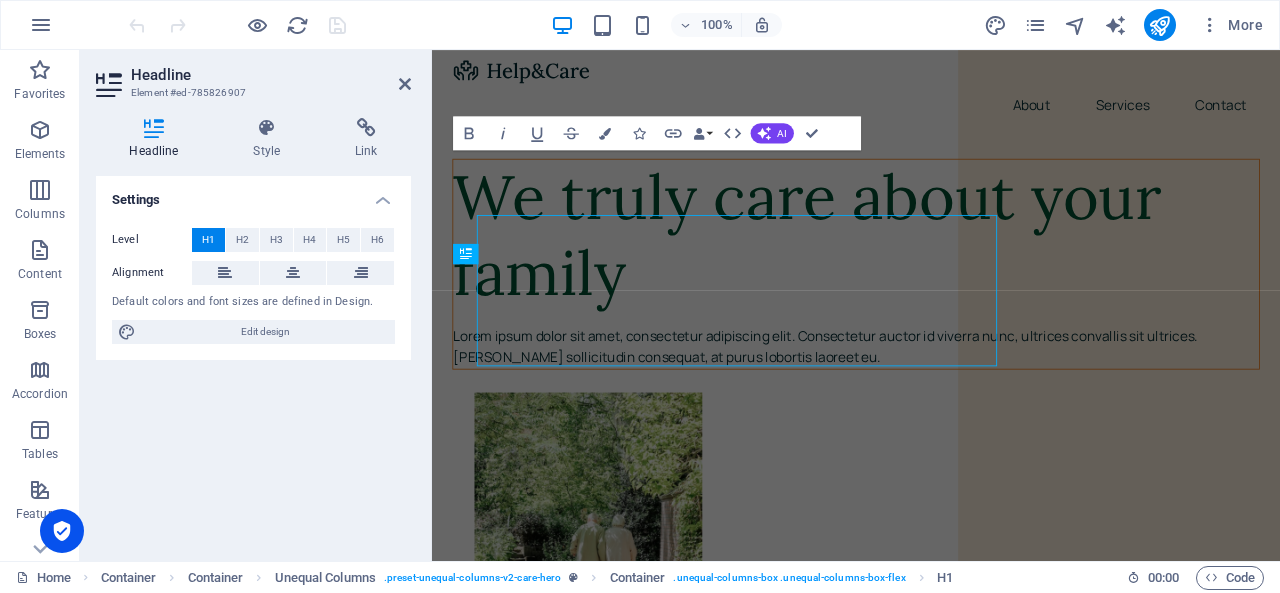 click on "We truly care about your family" at bounding box center [931, 268] 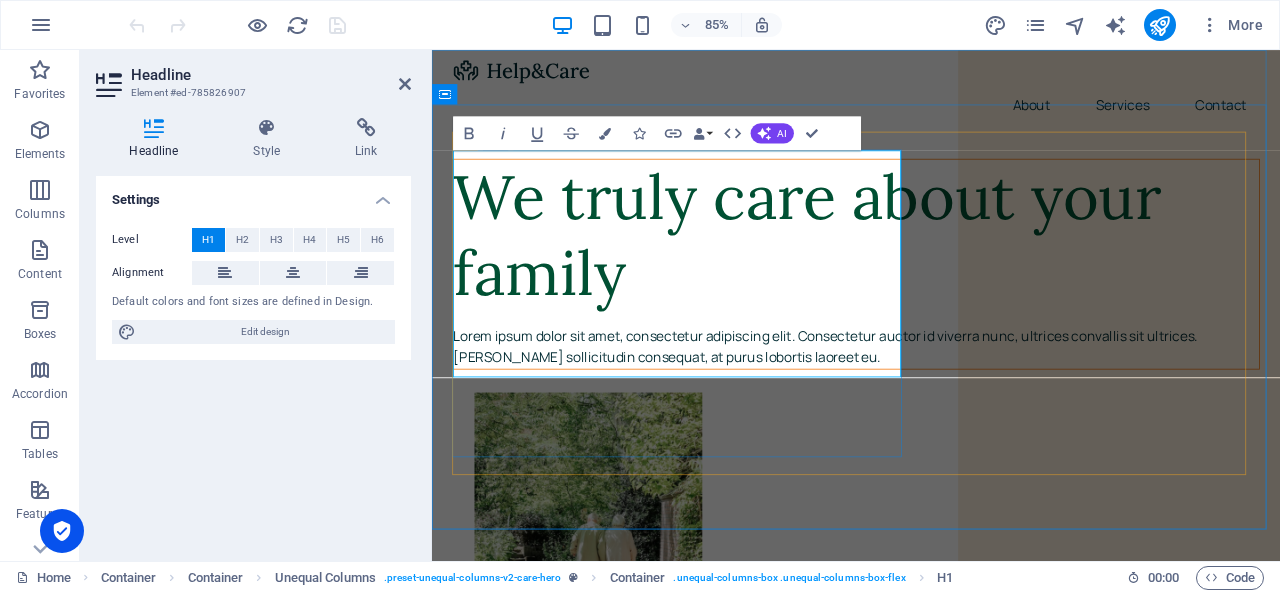 click on "We truly care about your family" at bounding box center [931, 268] 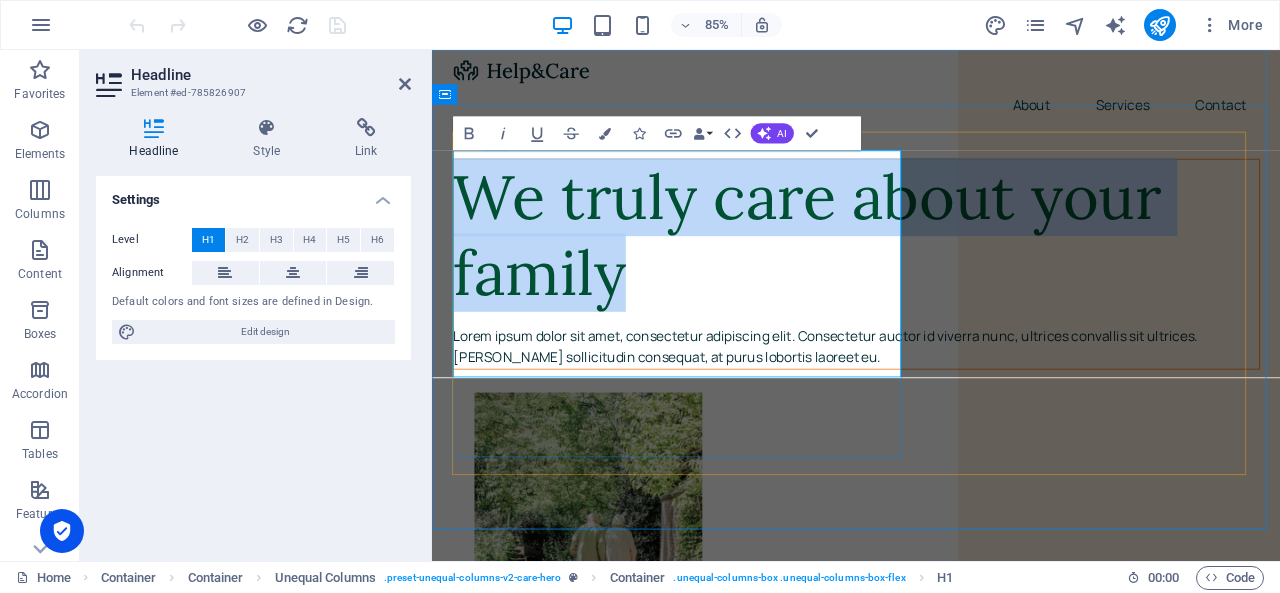 drag, startPoint x: 667, startPoint y: 404, endPoint x: 465, endPoint y: 242, distance: 258.93628 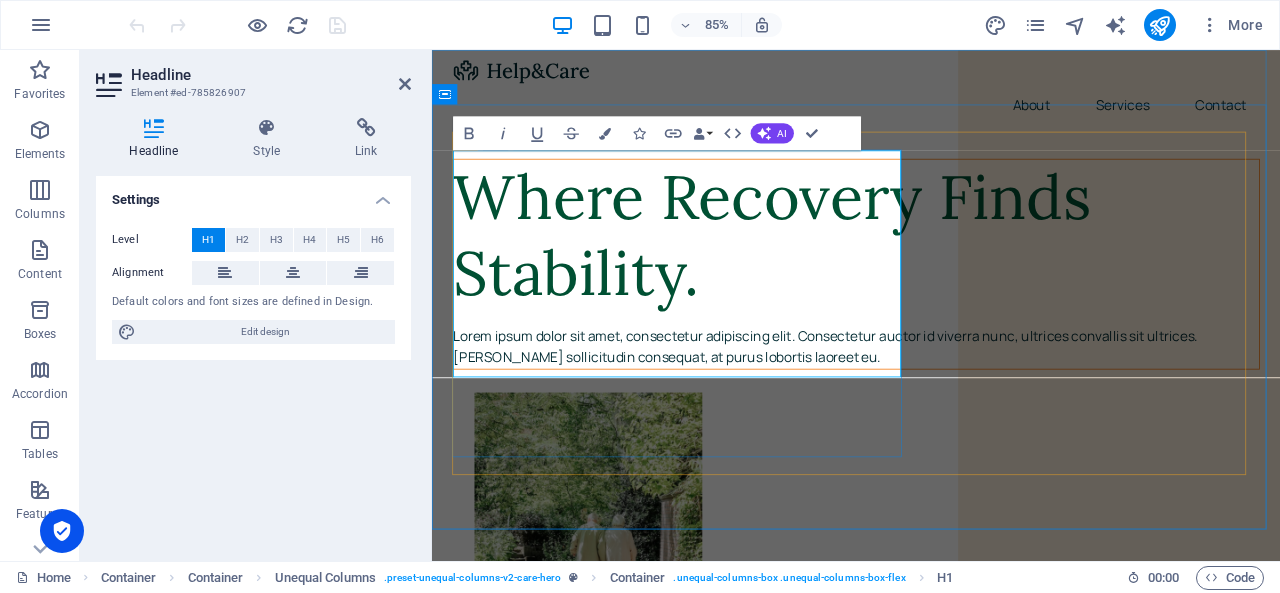type 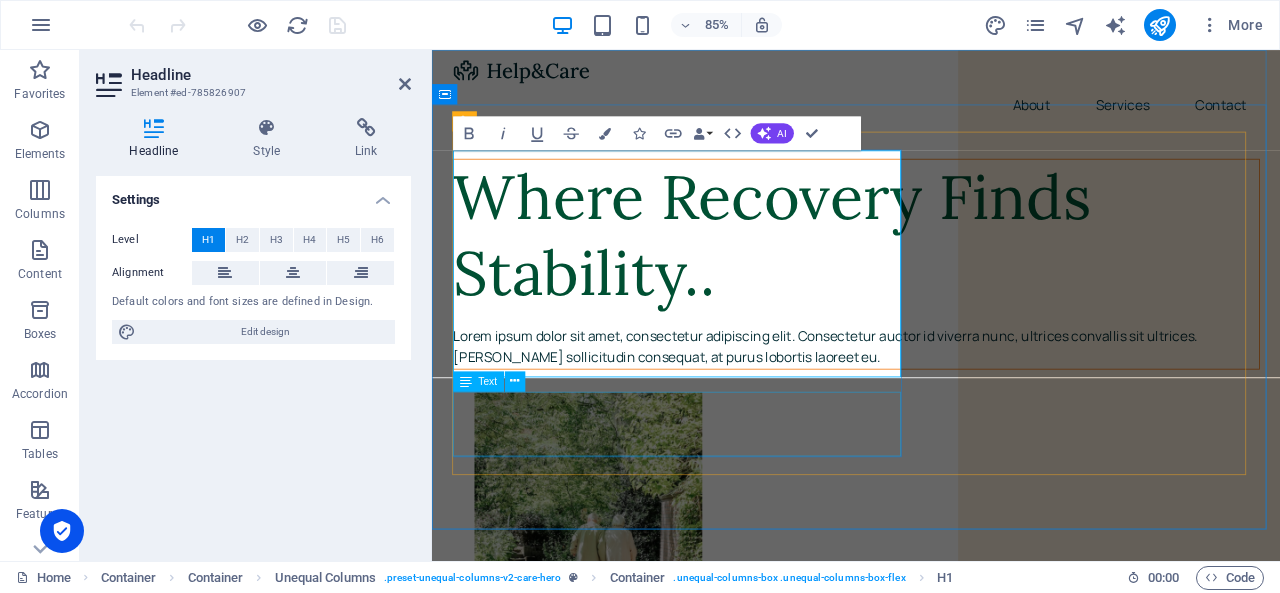 click on "Lorem ipsum dolor sit amet, consectetur adipiscing elit. Consectetur auctor id viverra nunc, ultrices convallis sit ultrices. [PERSON_NAME] sollicitudin consequat, at purus lobortis laoreet eu." at bounding box center [931, 399] 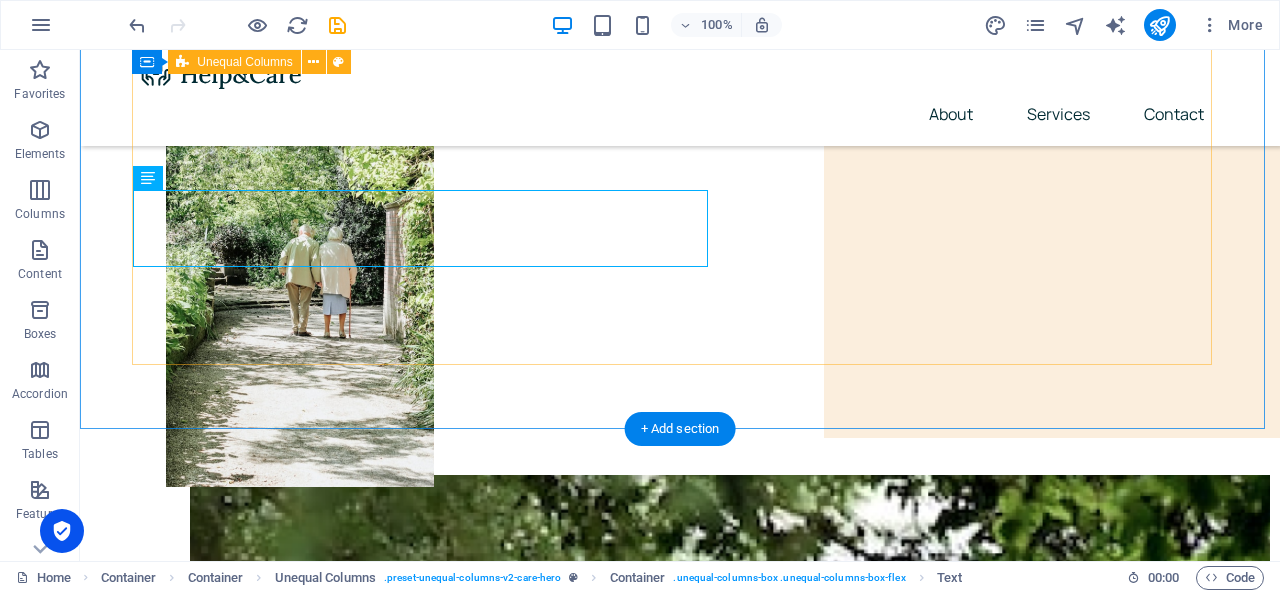 click on "Where Recovery Finds Stability.. Lorem ipsum dolor sit amet, consectetur adipiscing elit. Consectetur auctor id viverra nunc, ultrices convallis sit ultrices. [PERSON_NAME] sollicitudin consequat, at purus lobortis laoreet eu." at bounding box center [680, 1470] 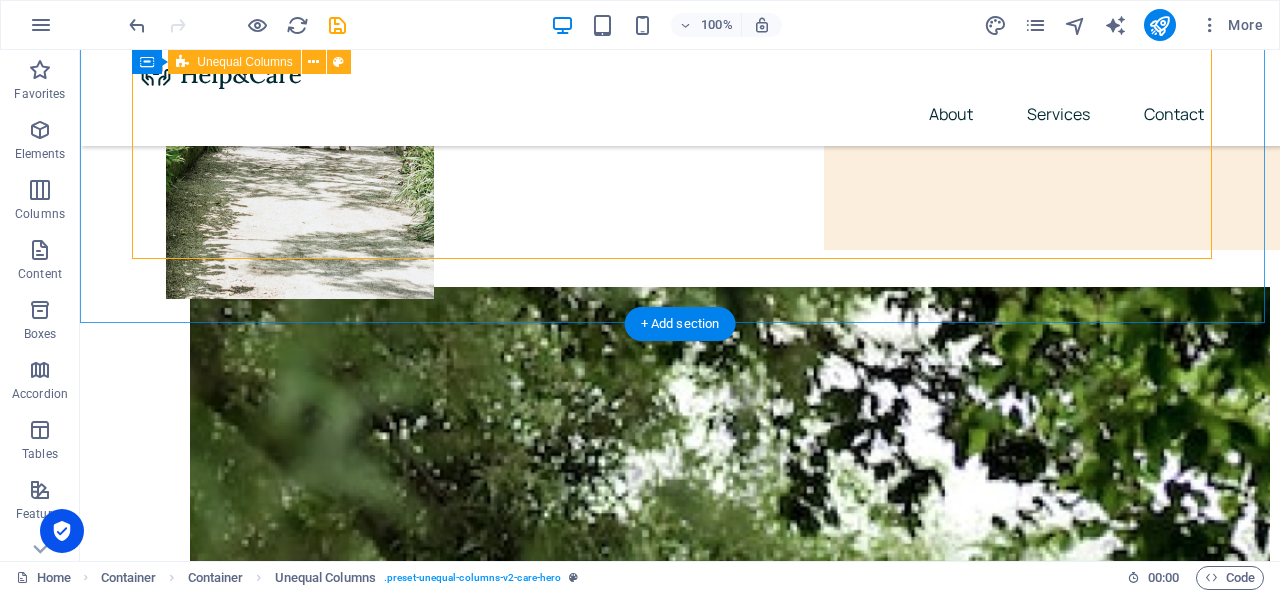 scroll, scrollTop: 208, scrollLeft: 0, axis: vertical 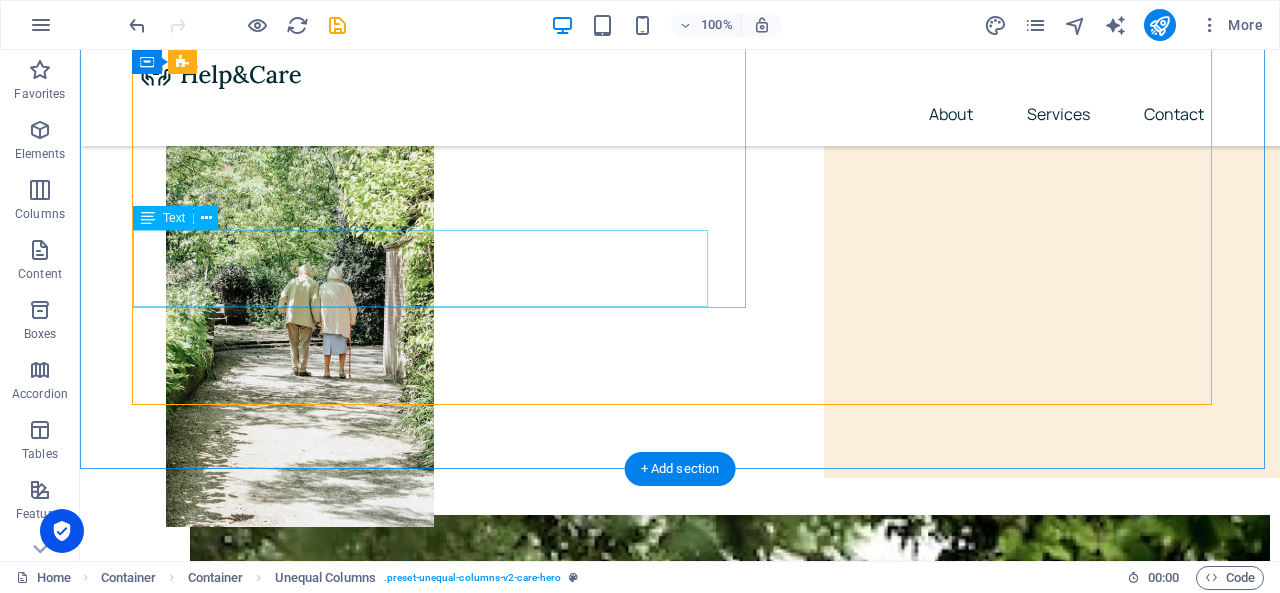 click on "Lorem ipsum dolor sit amet, consectetur adipiscing elit. Consectetur auctor id viverra nunc, ultrices convallis sit ultrices. [PERSON_NAME] sollicitudin consequat, at purus lobortis laoreet eu." at bounding box center [680, 69] 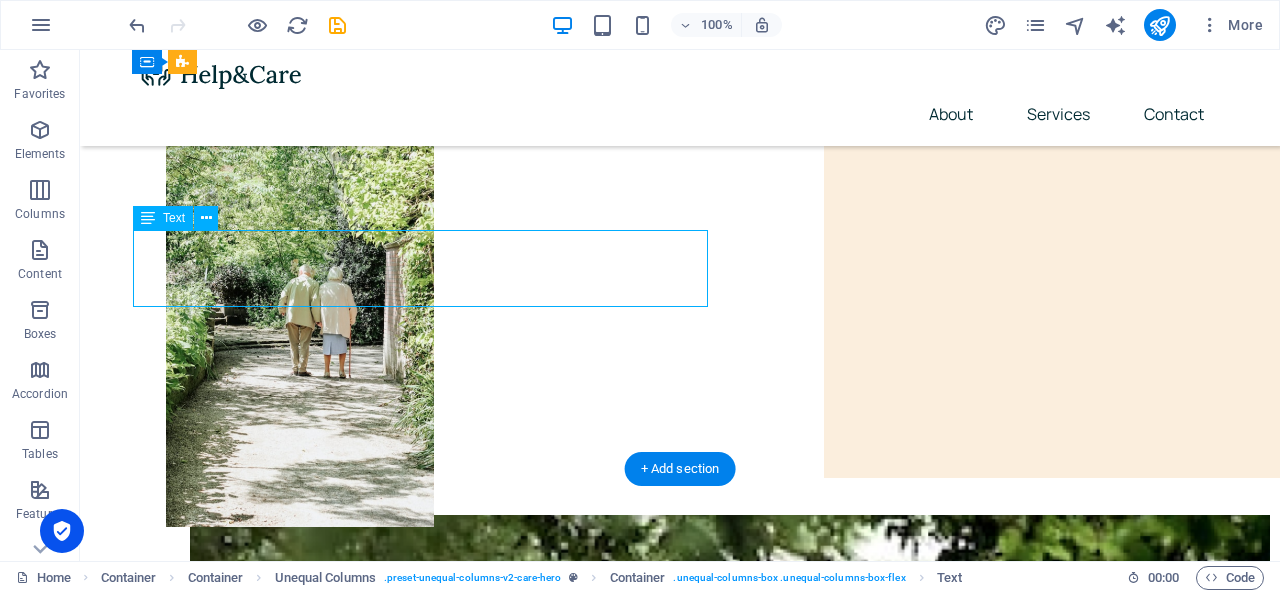 click on "Lorem ipsum dolor sit amet, consectetur adipiscing elit. Consectetur auctor id viverra nunc, ultrices convallis sit ultrices. [PERSON_NAME] sollicitudin consequat, at purus lobortis laoreet eu." at bounding box center [680, 69] 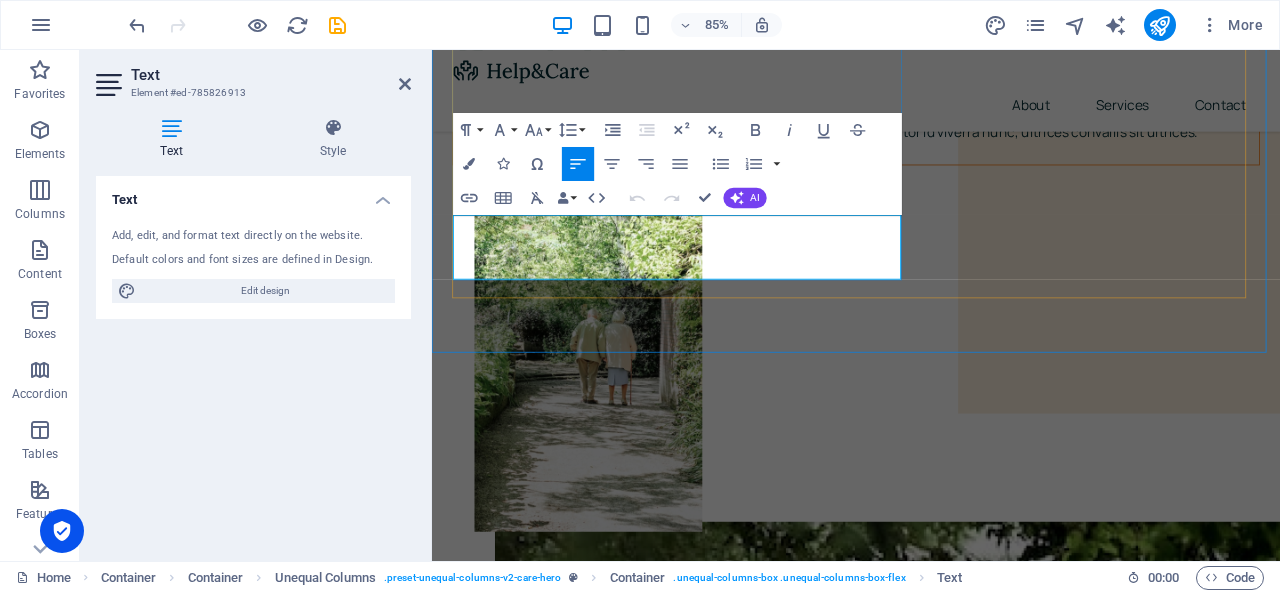 drag, startPoint x: 468, startPoint y: 260, endPoint x: 458, endPoint y: 256, distance: 10.770329 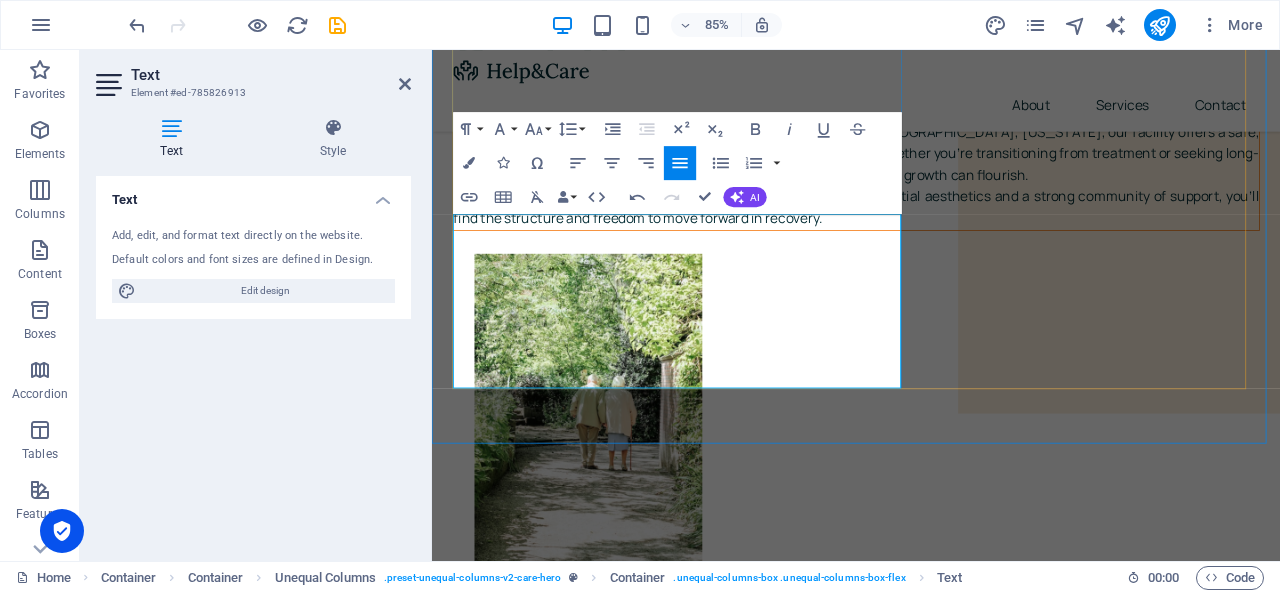 scroll, scrollTop: 187, scrollLeft: 0, axis: vertical 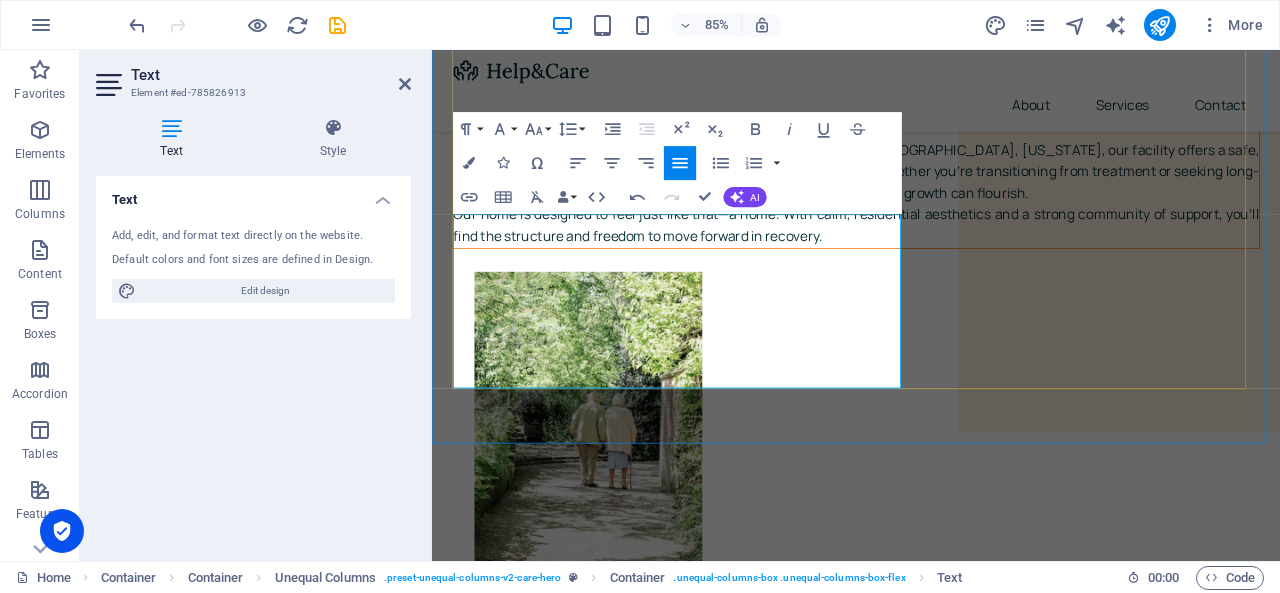 click on "Welcome to Our Sober Living Home for Men. Located in the heart of [GEOGRAPHIC_DATA], [US_STATE], our facility offers a safe, clean, and structured sober living environment for men in recovery. Whether you're transitioning from treatment or seeking long-term support, we provide a welcoming space where healing and personal growth can flourish." at bounding box center [931, 193] 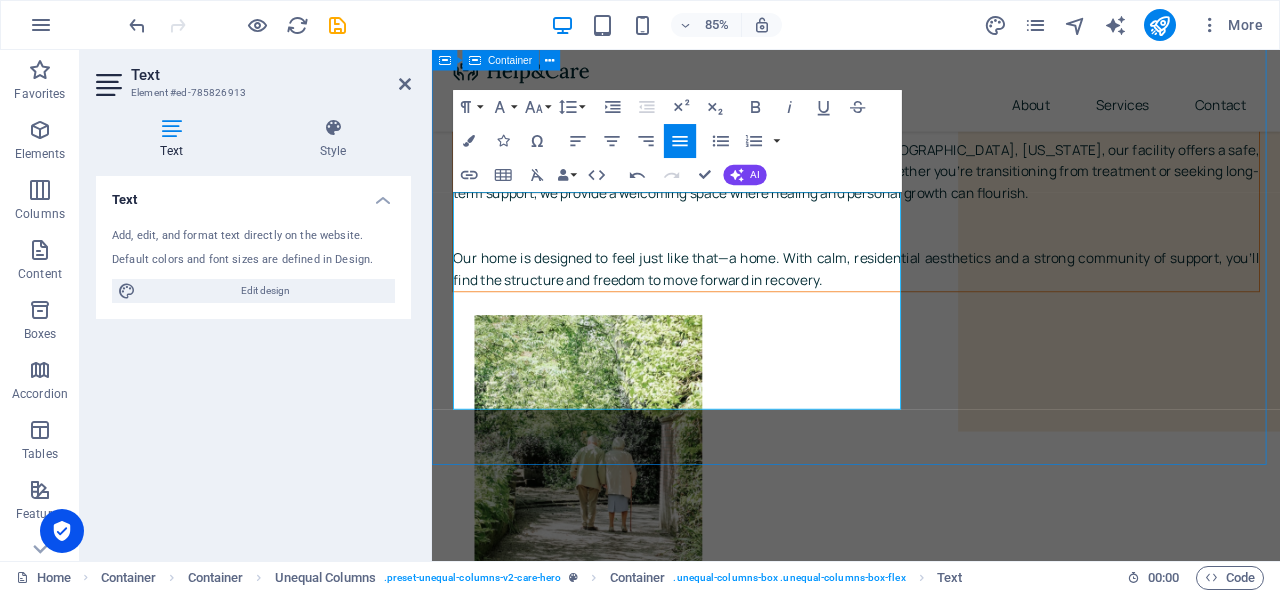 scroll, scrollTop: 213, scrollLeft: 0, axis: vertical 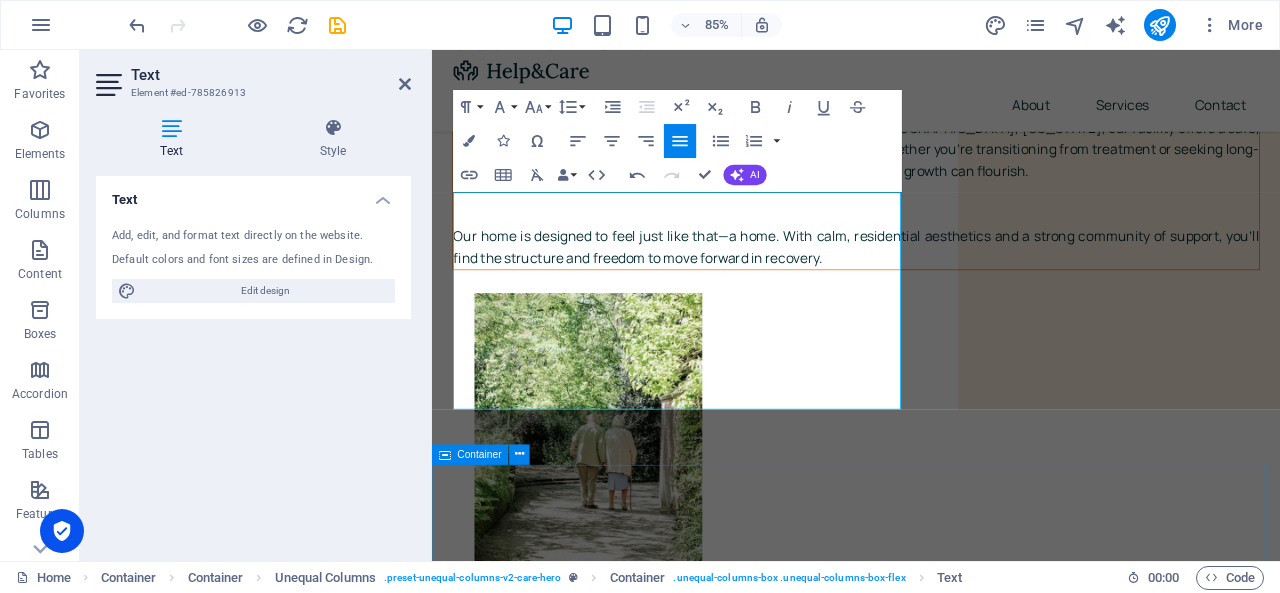 click on "Our services Dementia Care Lorem ipsum dolor sit amet, consectetur adipiscing elit. Amet ullamcorper sed vitae quis turpis. Read More      Palliative Care Lorem ipsum dolor sit amet, consectetur adipiscing elit. Amet ullamcorper sed vitae quis turpis. Read More      Physiotherapy Lorem ipsum dolor sit amet, consectetur adipiscing elit. Amet ullamcorper sed vitae quis turpis. Read More      Learn More Dementia Care Lorem ipsum dolor sit amet, consectetur adipiscing elit. Consectetur auctor id viverra nunc, ultrices convallis sit ultrices. [PERSON_NAME] sollicitudin consequat, at purus lobortis laoreet eu. Lorem ipsum dolor sit amet, consectetur adipiscing elit. Consectetur auctor id viverra nunc, ultrices convallis sit ultrices. Palliative Care Physiotherapy" at bounding box center [931, 4874] 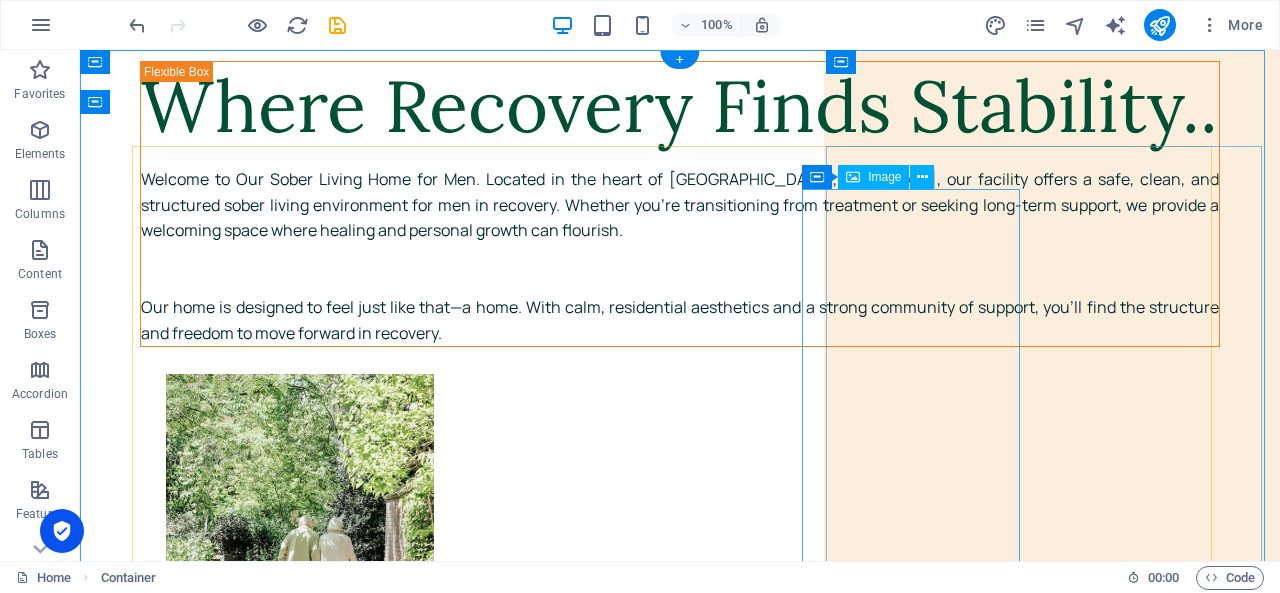scroll, scrollTop: 0, scrollLeft: 0, axis: both 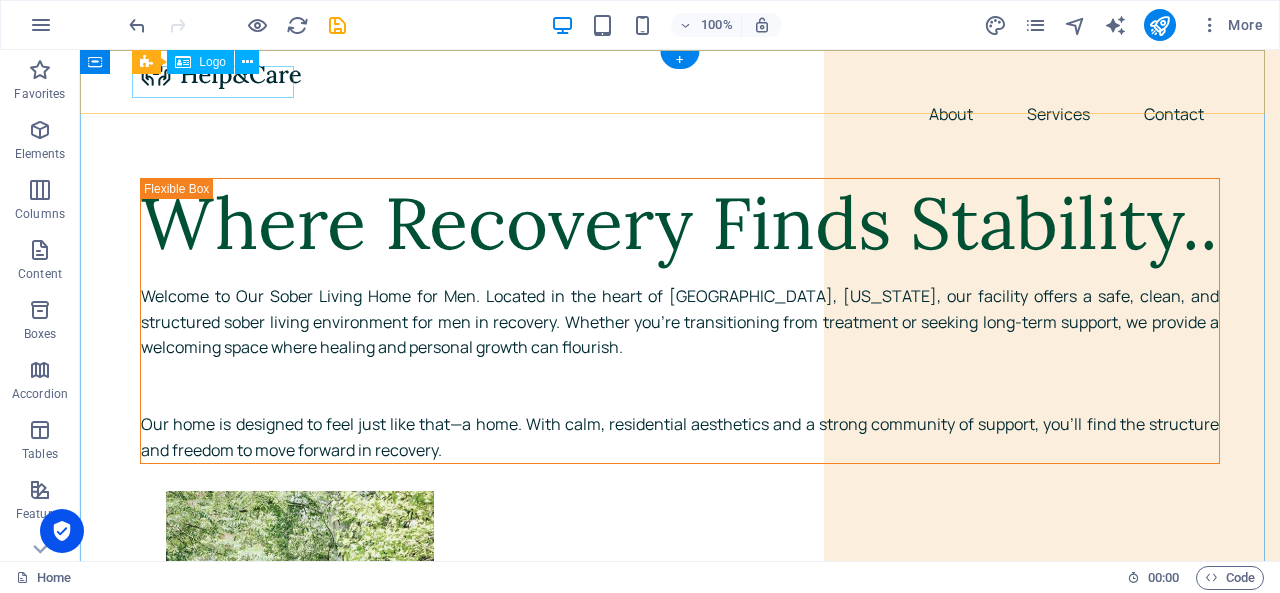 click at bounding box center [680, 74] 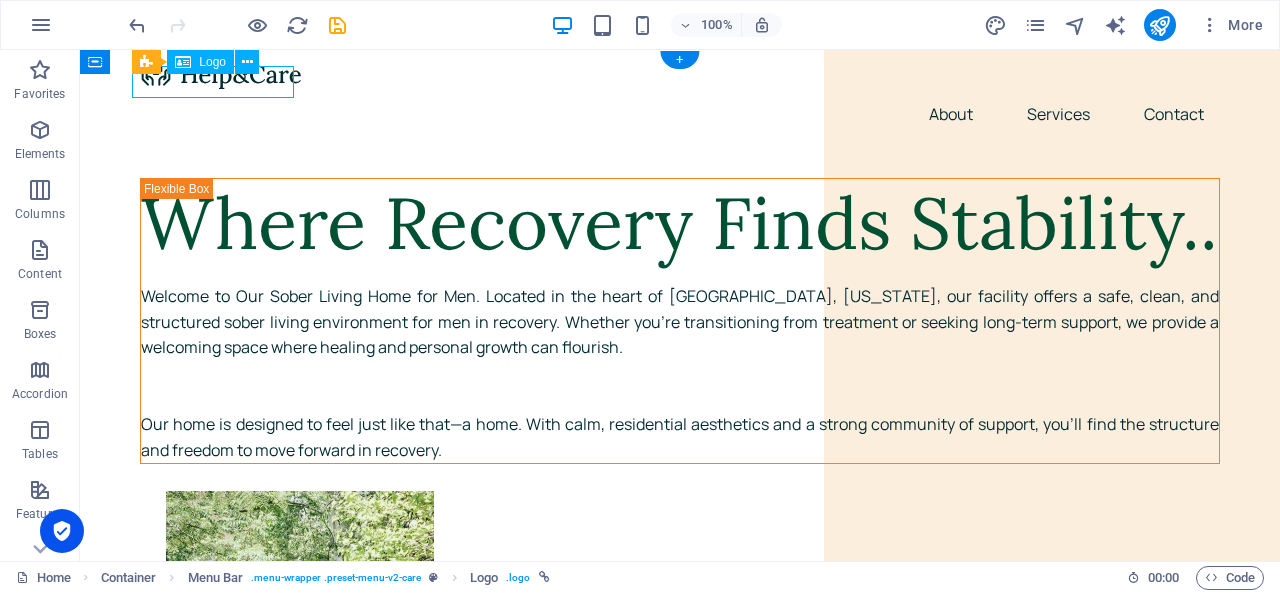click at bounding box center (680, 74) 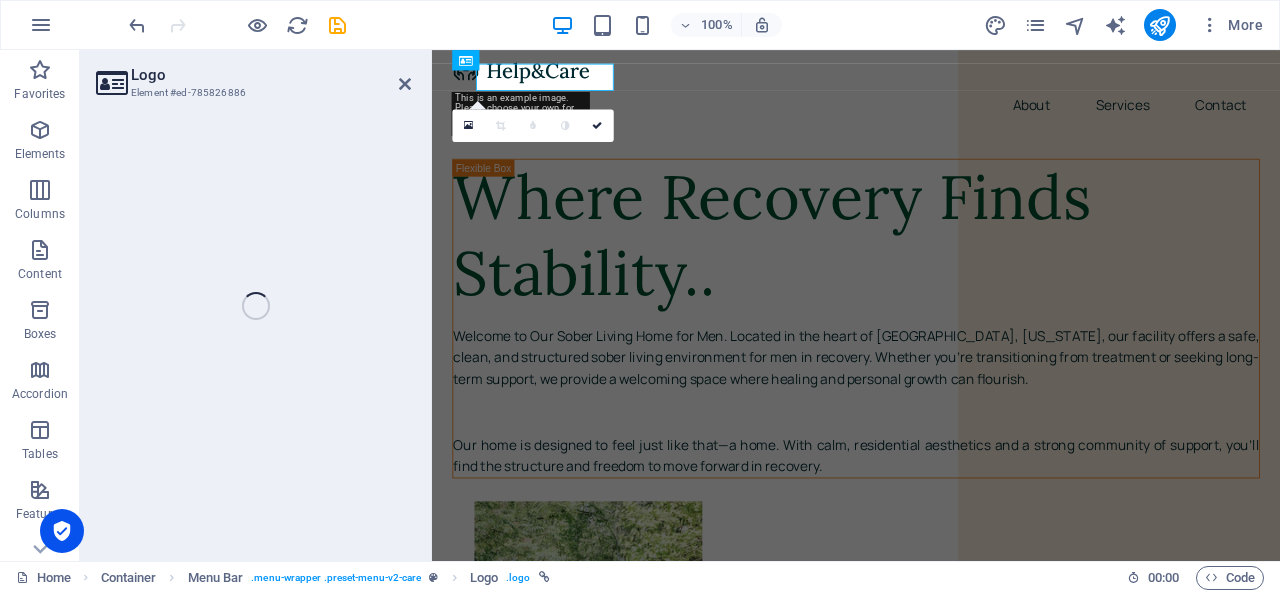 select on "px" 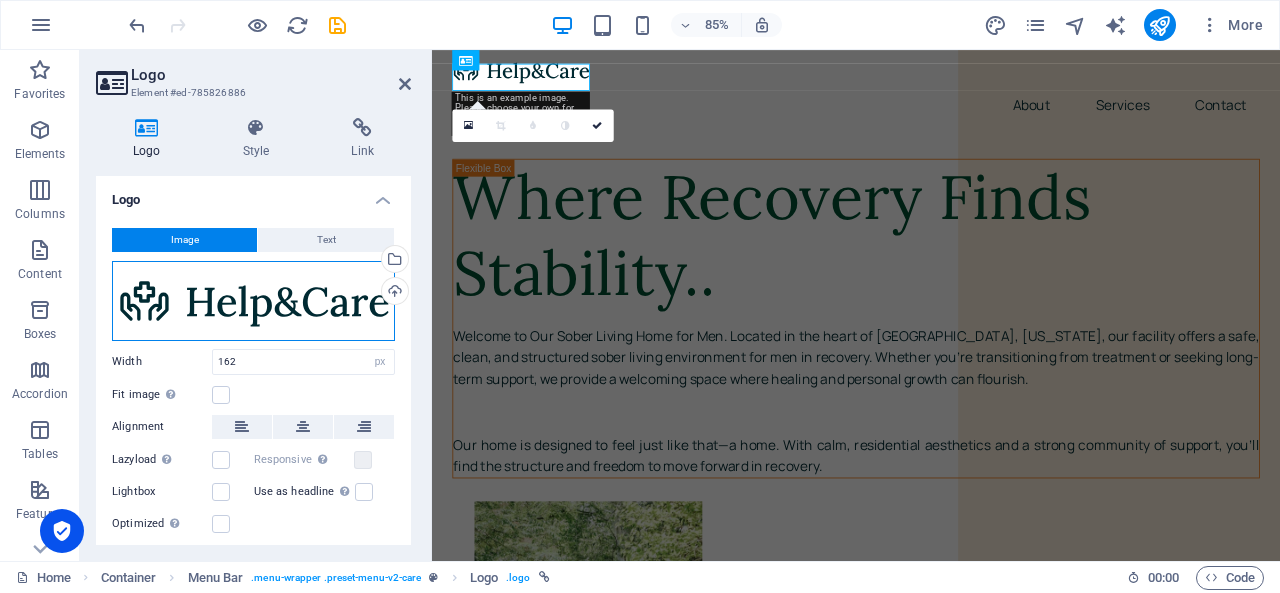 drag, startPoint x: 333, startPoint y: 281, endPoint x: 294, endPoint y: 297, distance: 42.154476 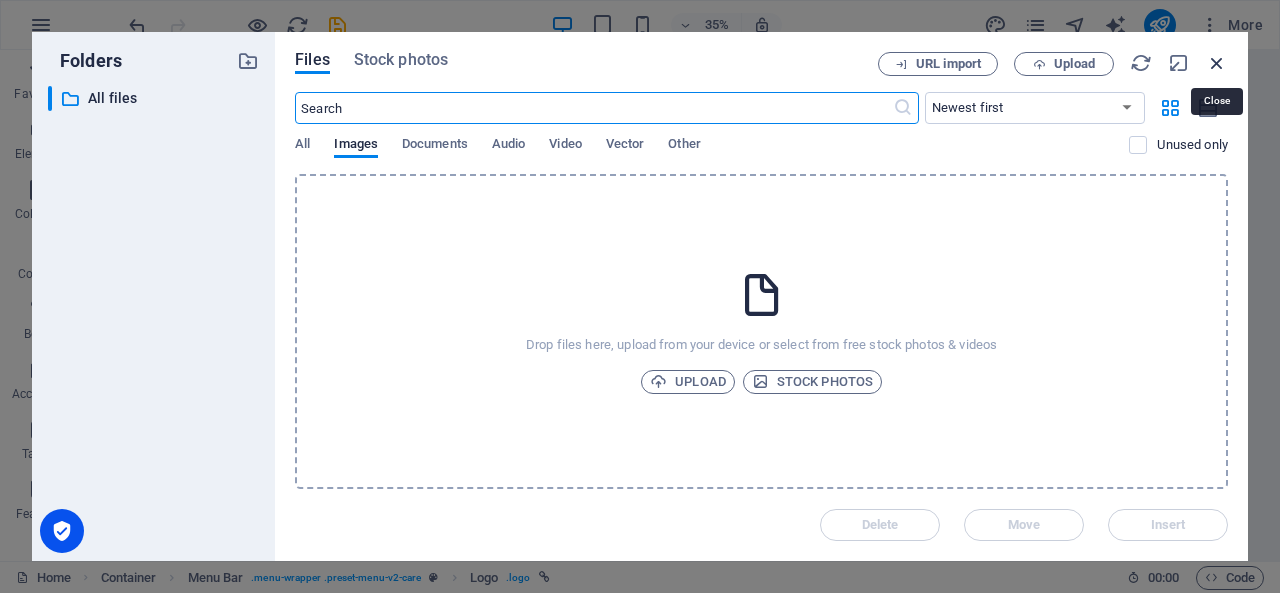 click at bounding box center (1217, 63) 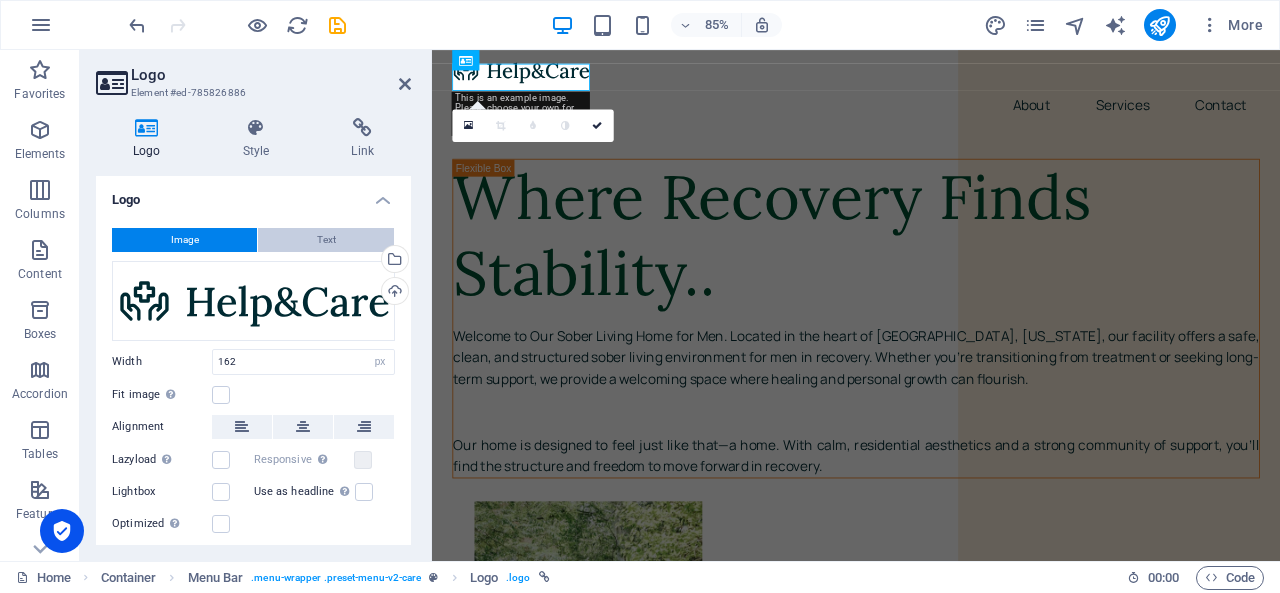 click on "Text" at bounding box center [326, 240] 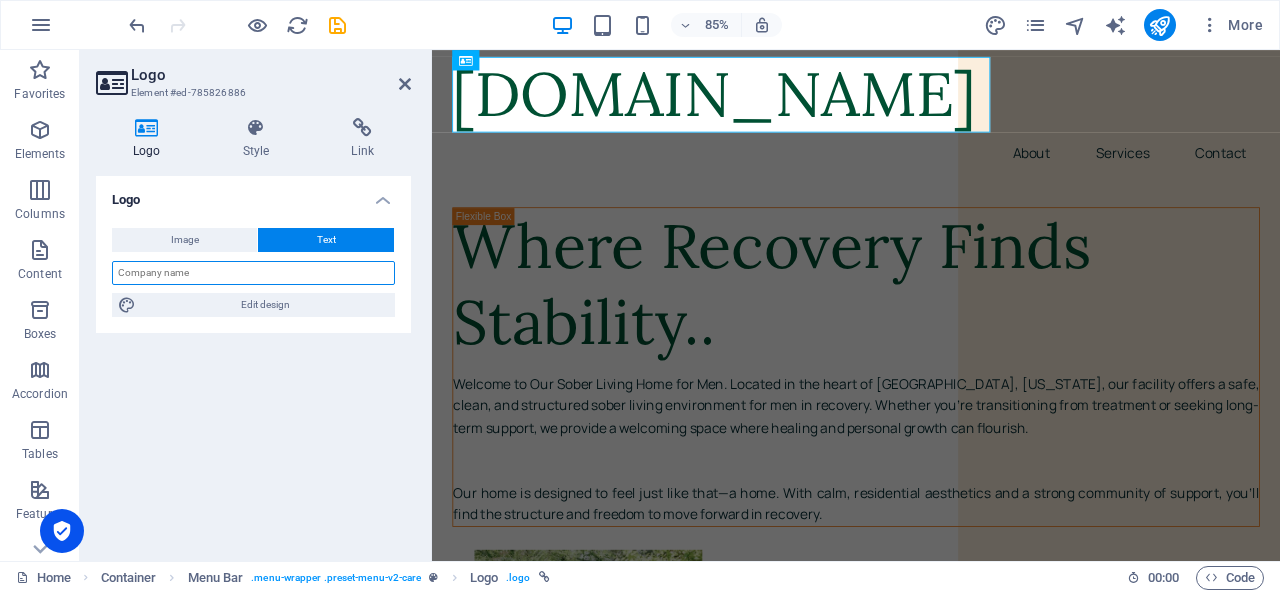 click at bounding box center (253, 273) 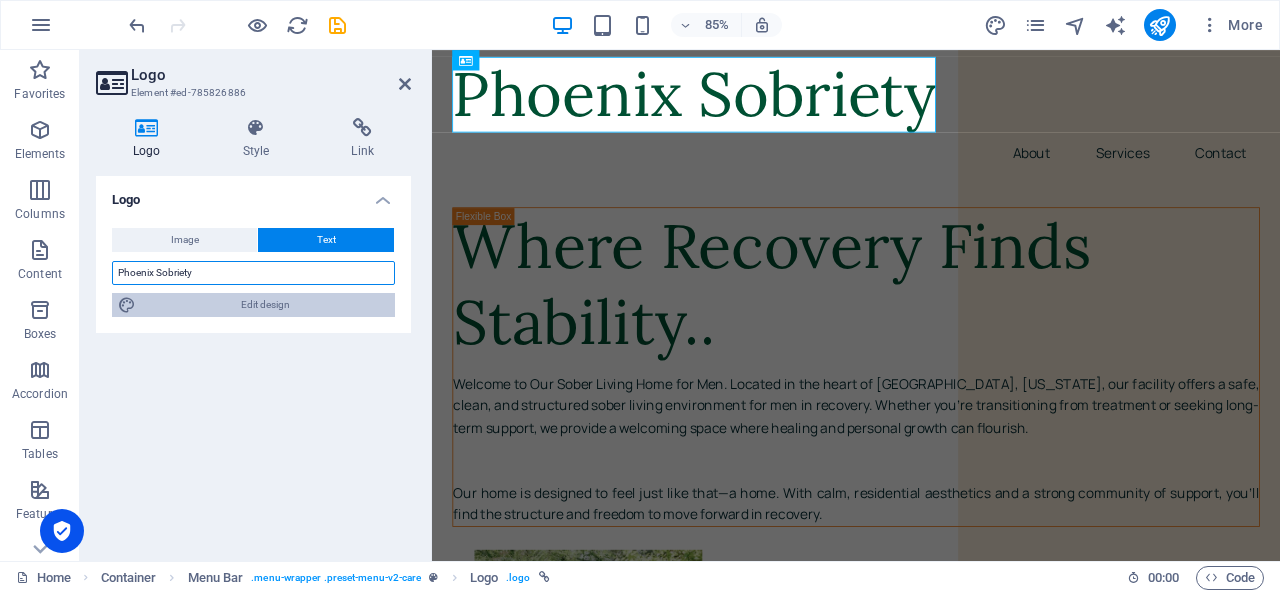type on "Phoenix Sobriety" 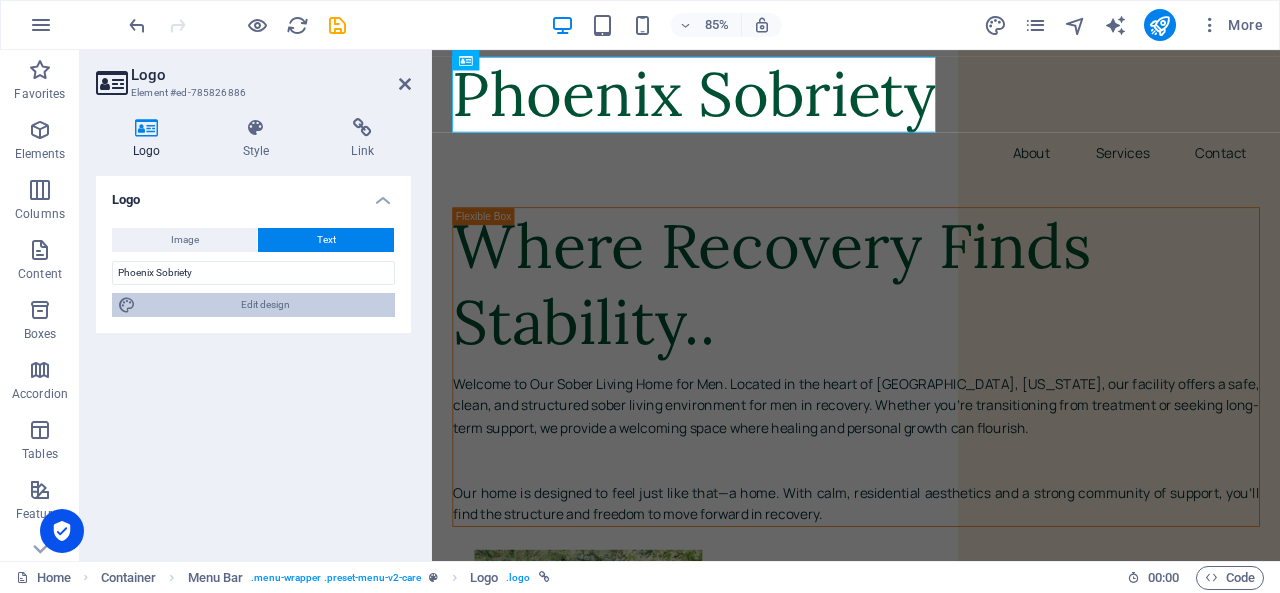 click on "Edit design" at bounding box center [265, 305] 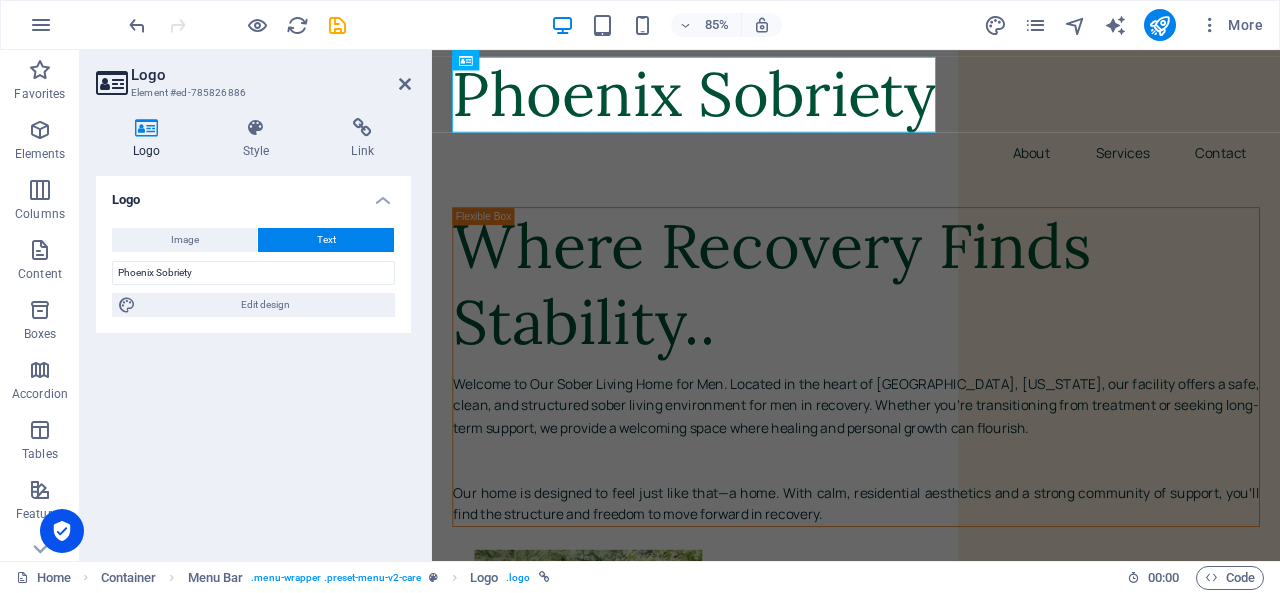 select on "px" 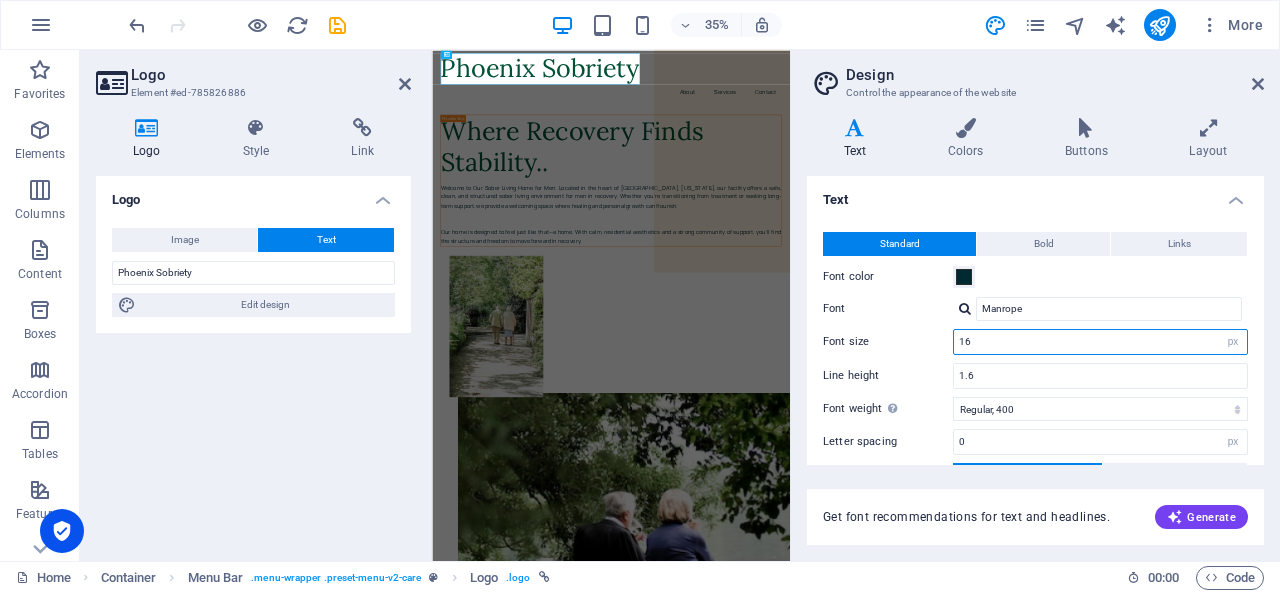 click on "16" at bounding box center [1100, 342] 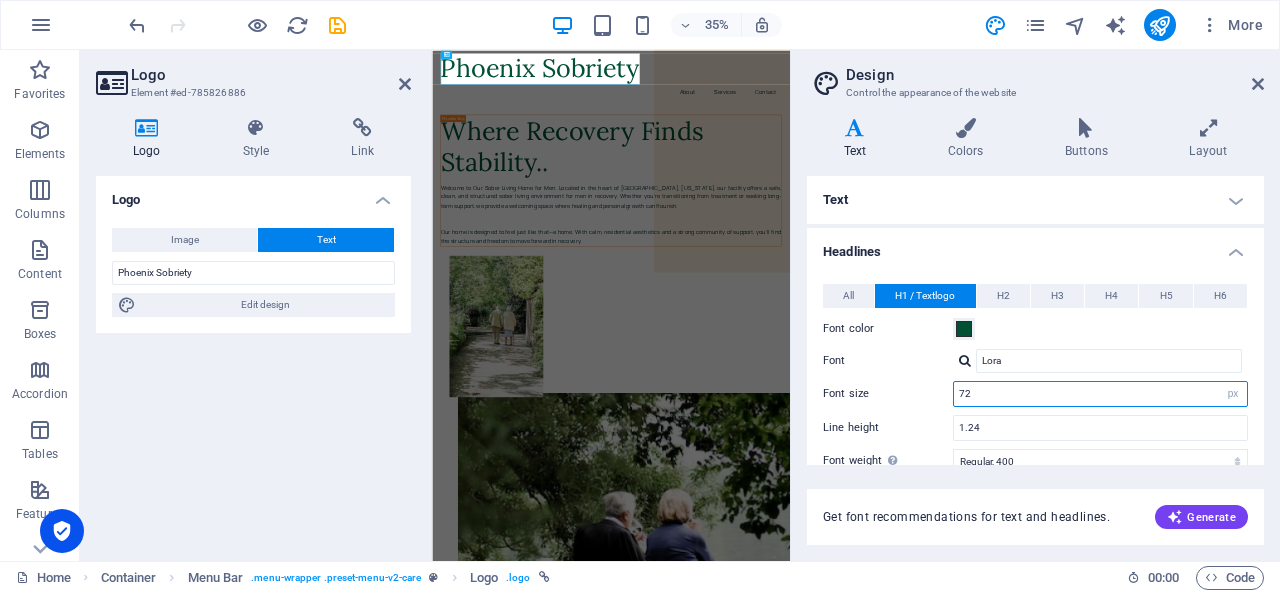 click on "72" at bounding box center (1100, 394) 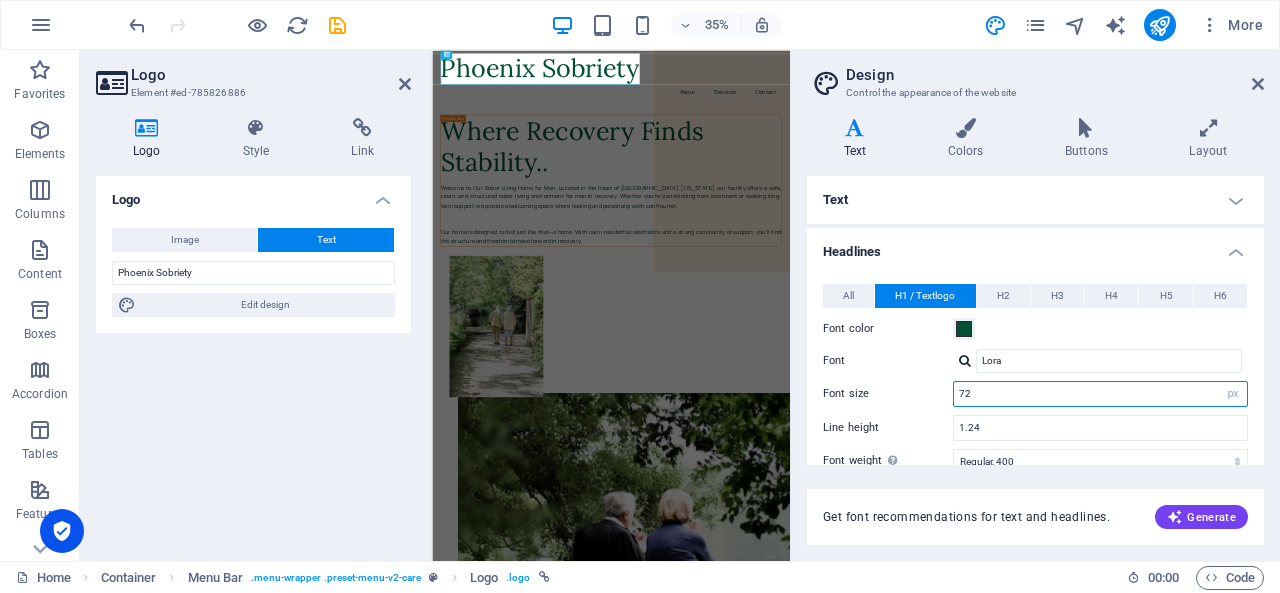type on "7" 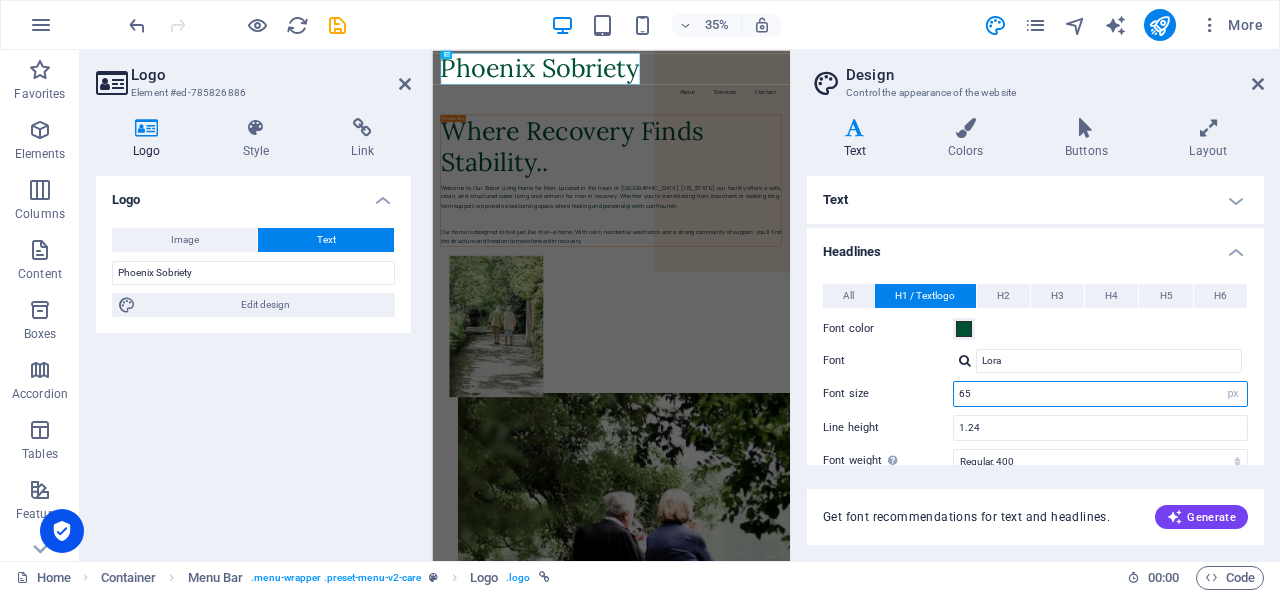 type on "65" 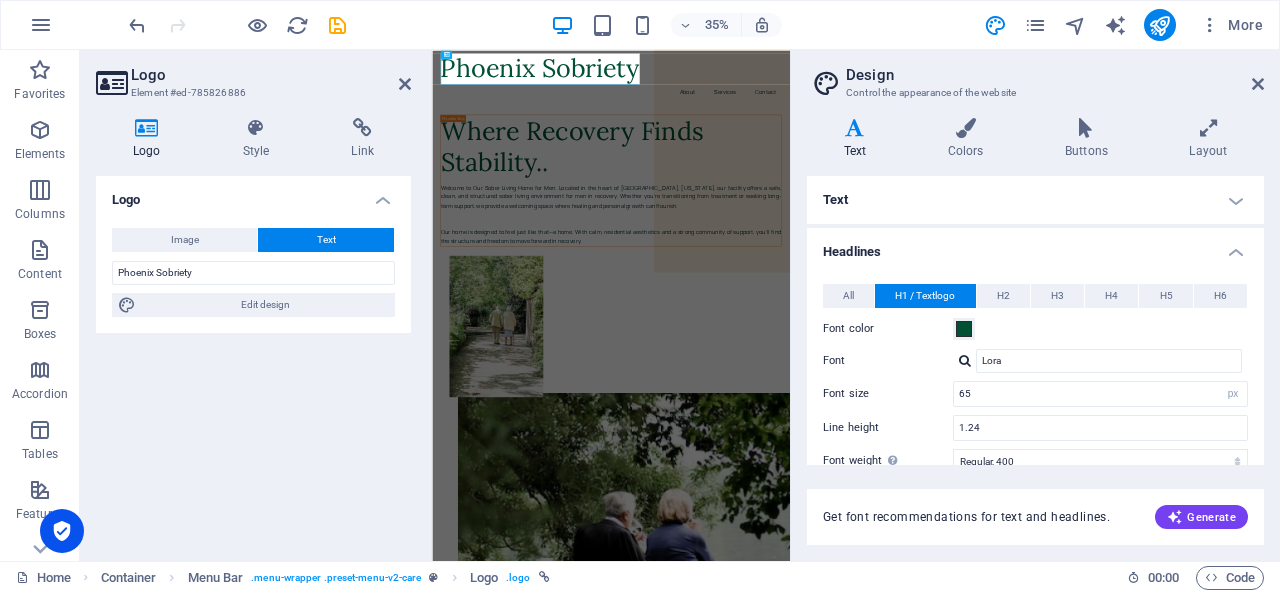 click on "0" at bounding box center (1100, 494) 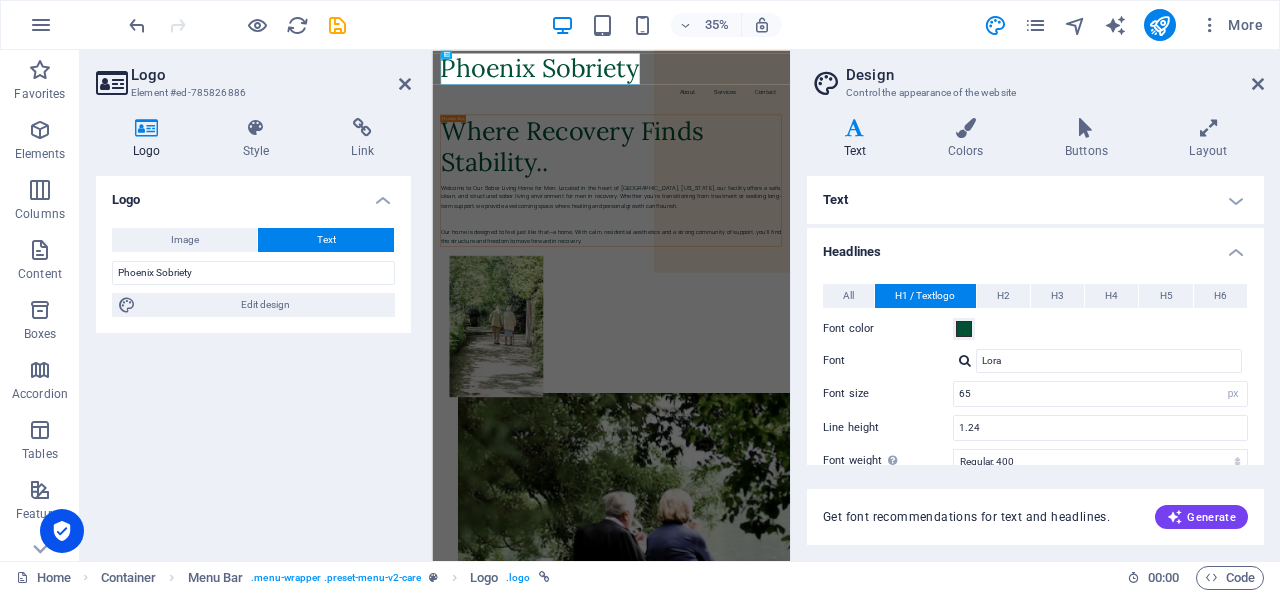 click on "Letter spacing" at bounding box center [888, 493] 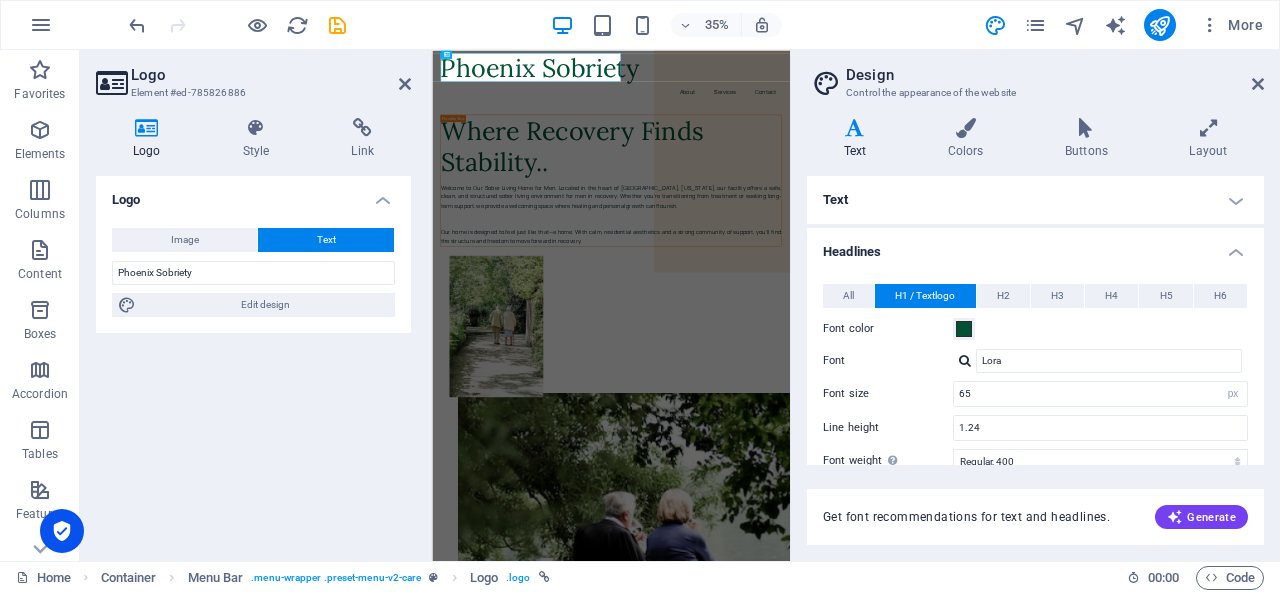 type on "0" 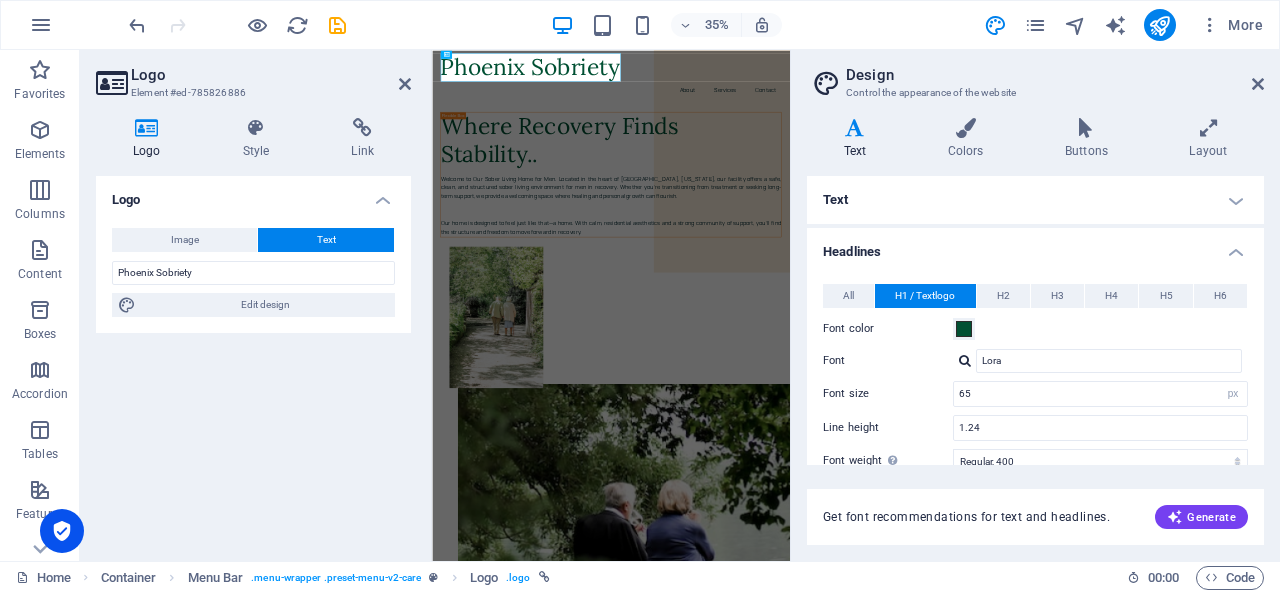 scroll, scrollTop: 153, scrollLeft: 0, axis: vertical 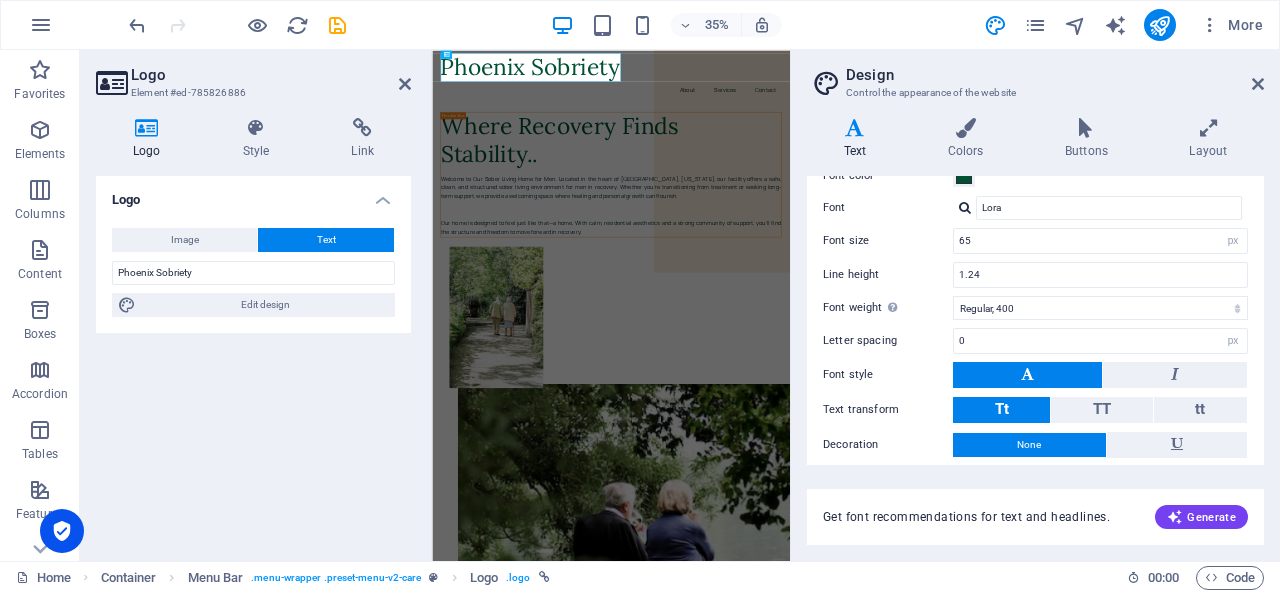 click on "All H1 / Textlogo H2 H3 H4 H5 H6 Font color Font [PERSON_NAME] Line height 1.24 Font weight To display the font weight correctly, it may need to be enabled.  Manage Fonts Thin, 100 Extra-light, 200 Light, 300 Regular, 400 Medium, 500 Semi-bold, 600 Bold, 700 Extra-bold, 800 Black, 900 Letter spacing 0 rem px Font style Text transform Tt TT tt Decoration None Text align Margin bottom 0 rem px vh Font color Font [PERSON_NAME] Font size 65 rem px em % Line height 1.24 Font weight To display the font weight correctly, it may need to be enabled.  Manage Fonts Thin, 100 Extra-light, 200 Light, 300 Regular, 400 Medium, 500 Semi-bold, 600 Bold, 700 Extra-bold, 800 Black, 900 Letter spacing 0 rem px Font style Text transform Tt TT tt Decoration None Text align Margin bottom 0 rem px vh Font color Font [PERSON_NAME] Font size 56 rem px em % Line height 1.25 Font weight To display the font weight correctly, it may need to be enabled.  Manage Fonts Thin, 100 Extra-light, 200 Light, 300 Regular, 400 Medium, 500 Semi-bold, 600 Bold, 700 Black, 900 0" at bounding box center [1035, 329] 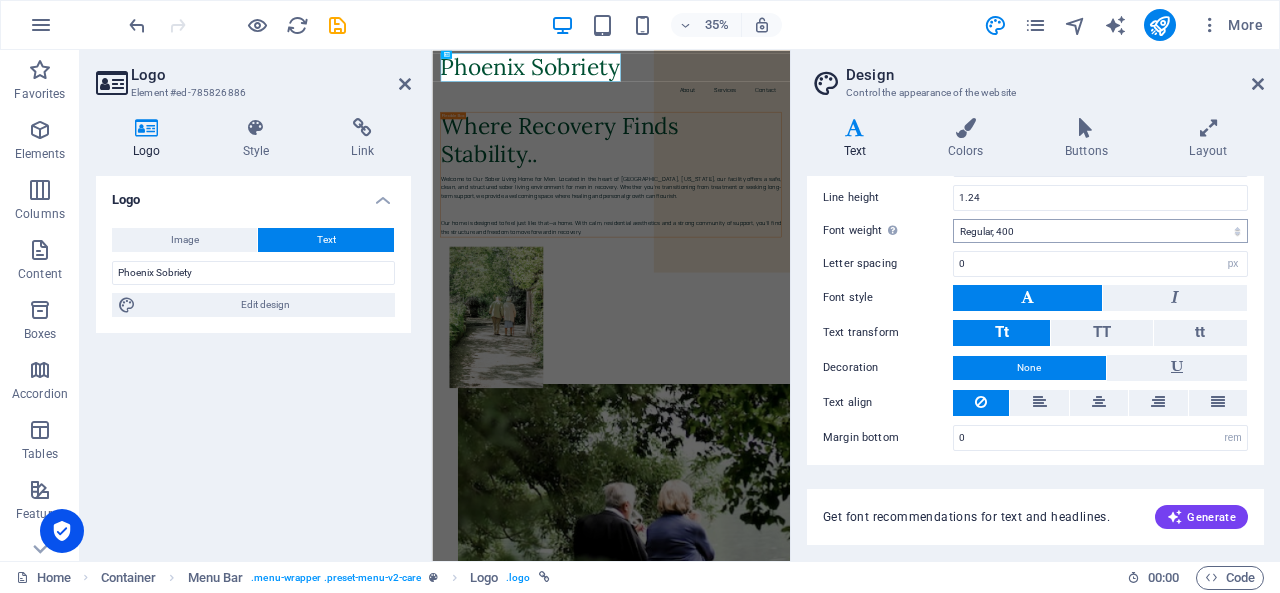 scroll, scrollTop: 108, scrollLeft: 0, axis: vertical 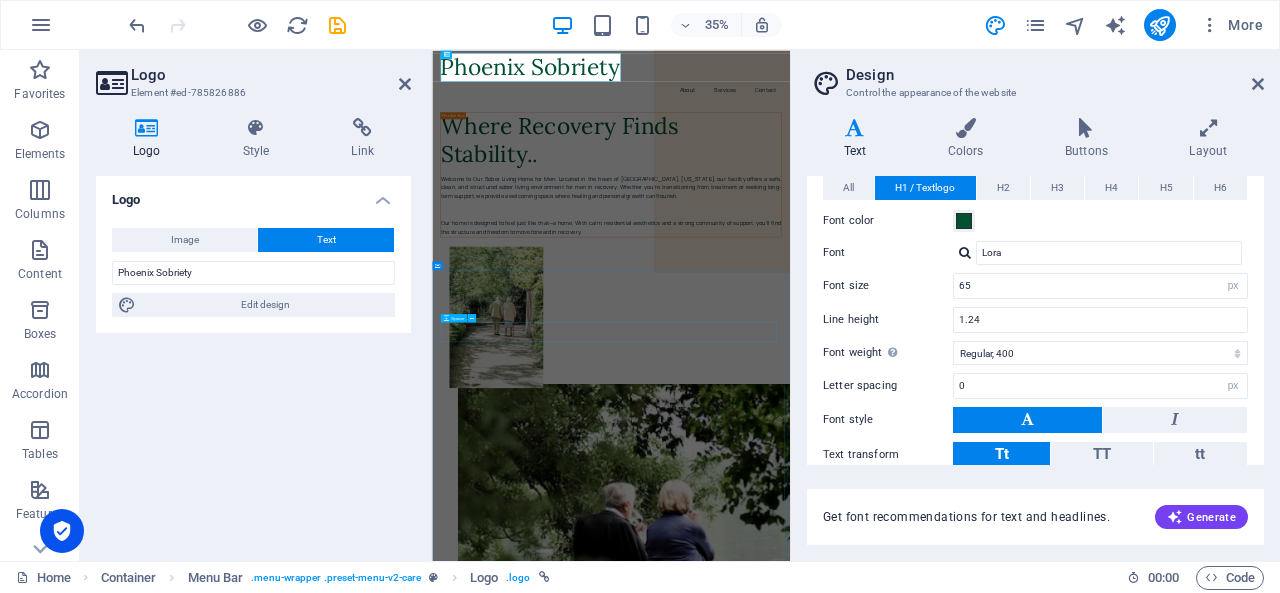 click at bounding box center (943, 3435) 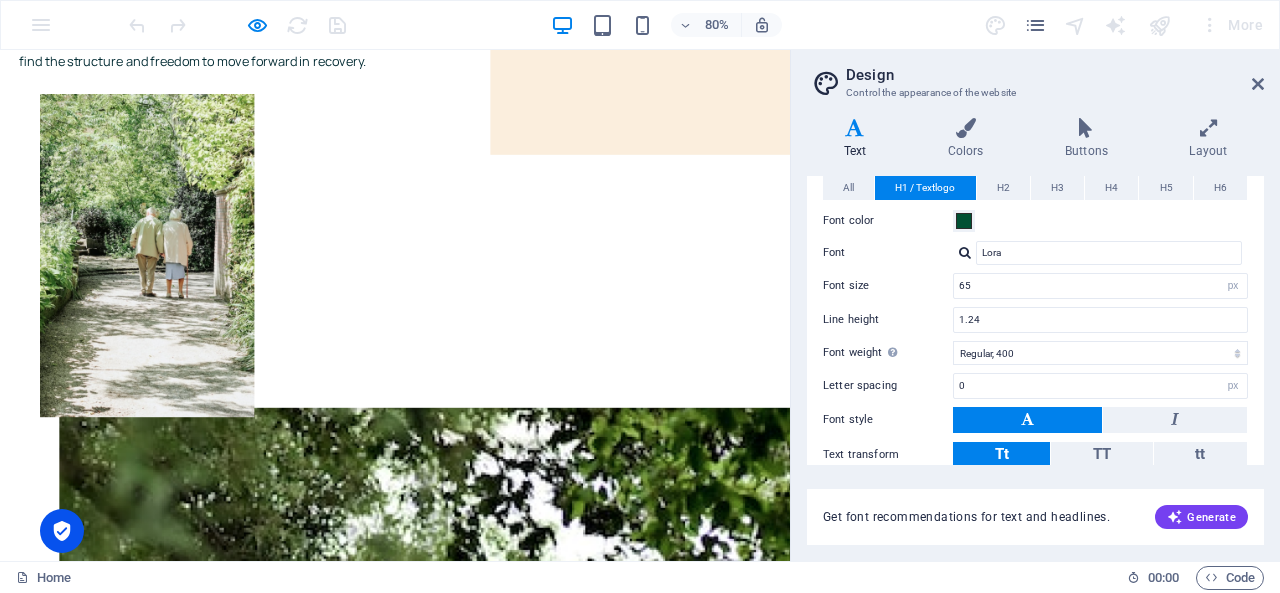 scroll, scrollTop: 0, scrollLeft: 0, axis: both 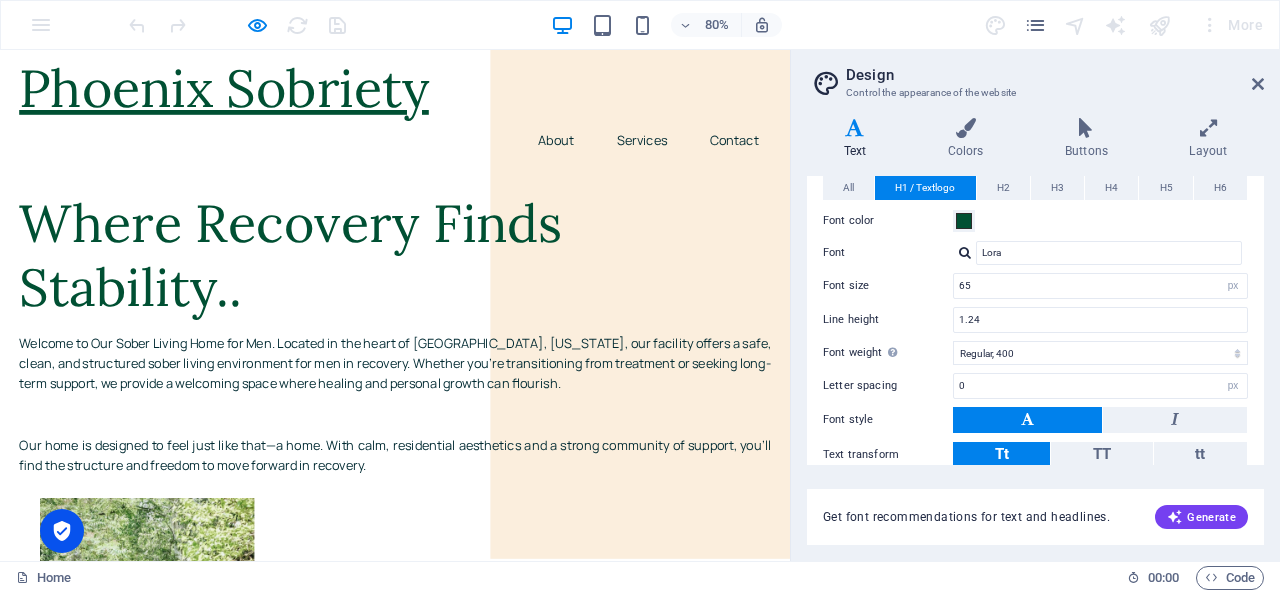 click on "Phoenix Sobriety" at bounding box center (494, 98) 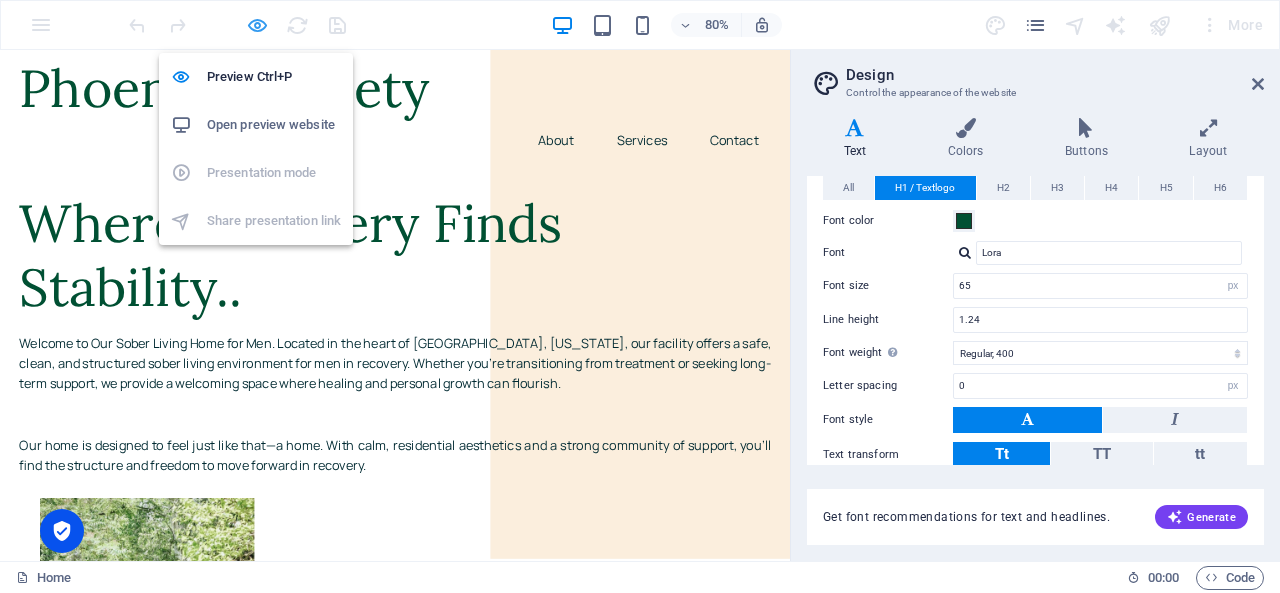 click at bounding box center (257, 25) 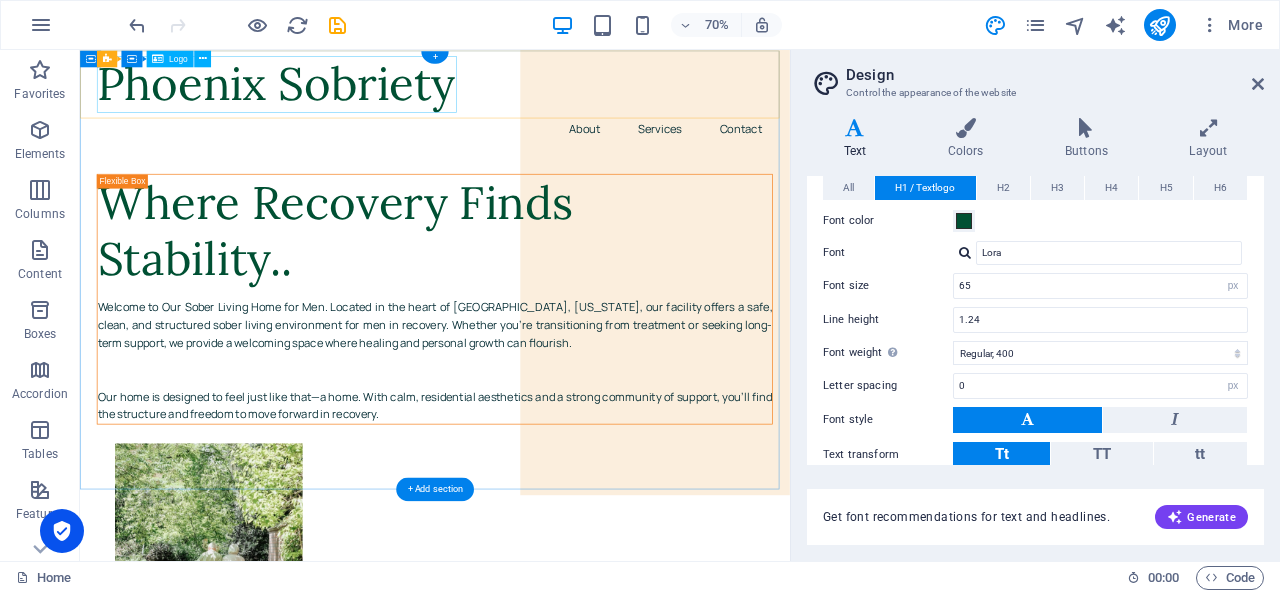 click on "Phoenix Sobriety" at bounding box center [587, 98] 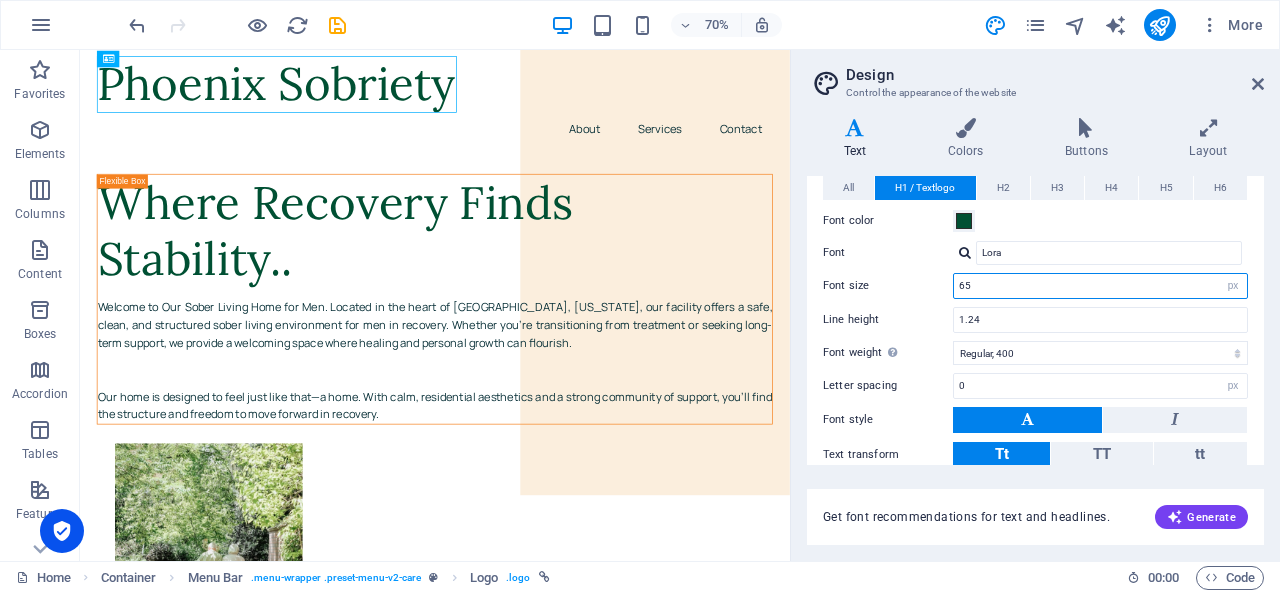 click on "65" at bounding box center [1100, 286] 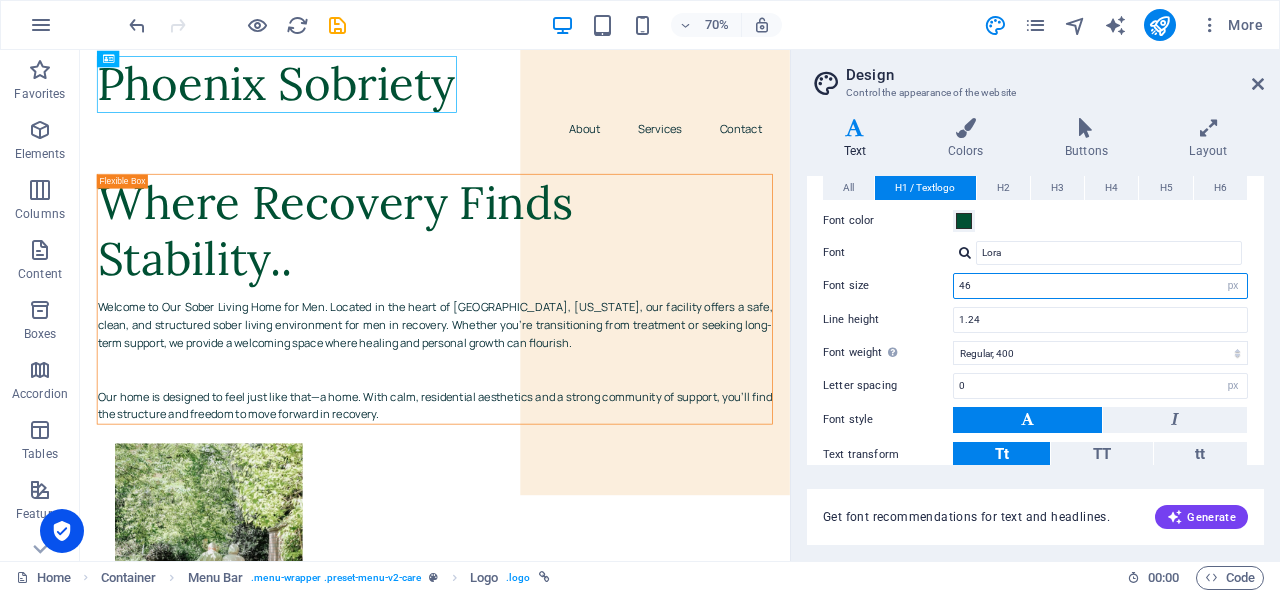 type on "46" 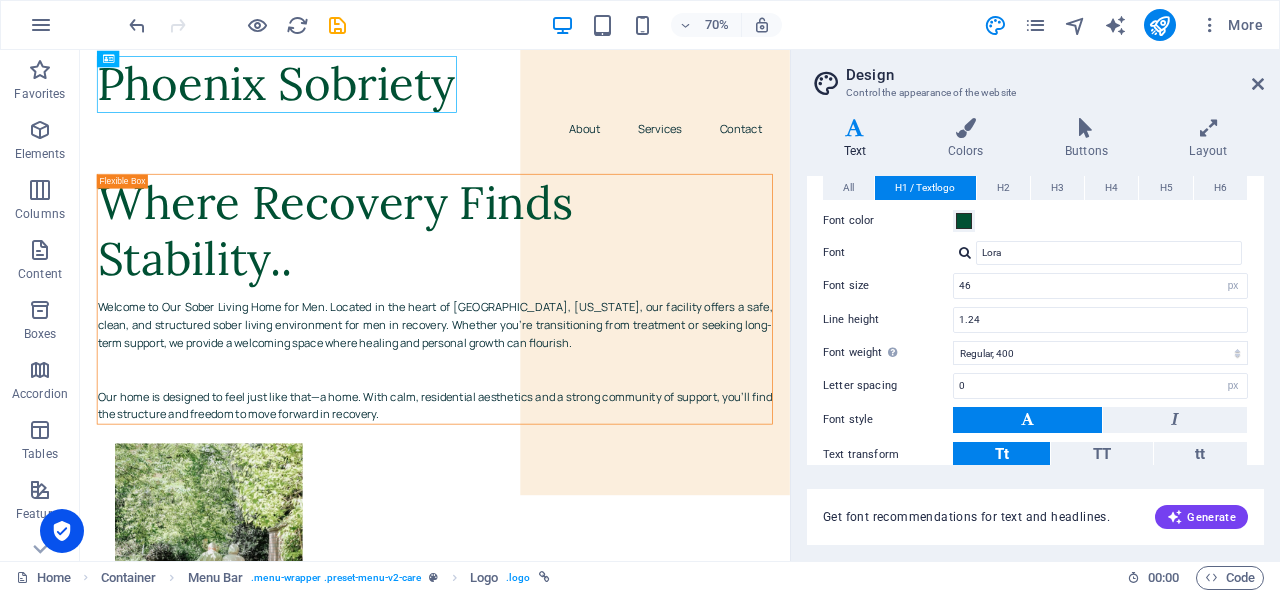 click on "Line height 1.24" at bounding box center (1035, 320) 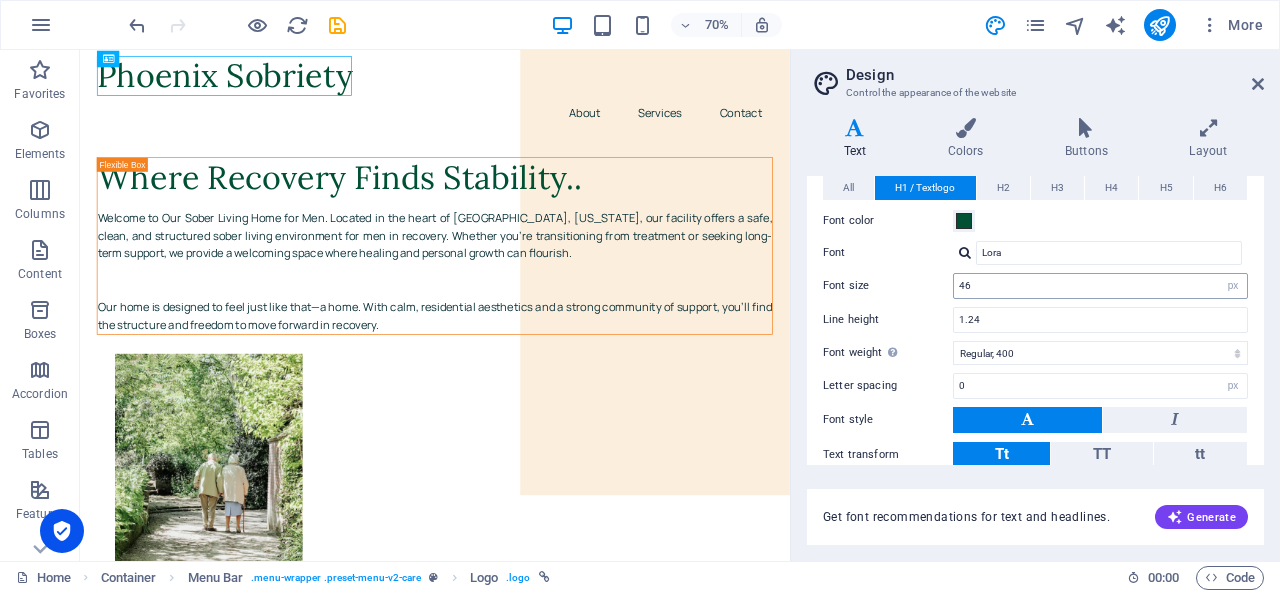 scroll, scrollTop: 230, scrollLeft: 0, axis: vertical 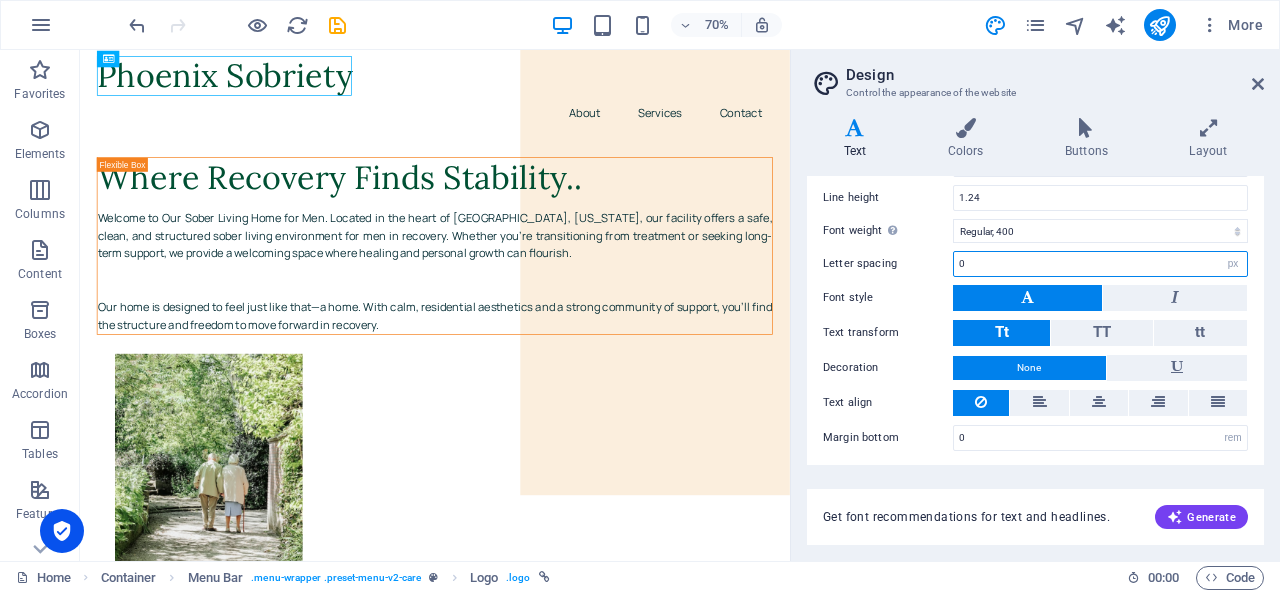 click on "0" at bounding box center (1100, 264) 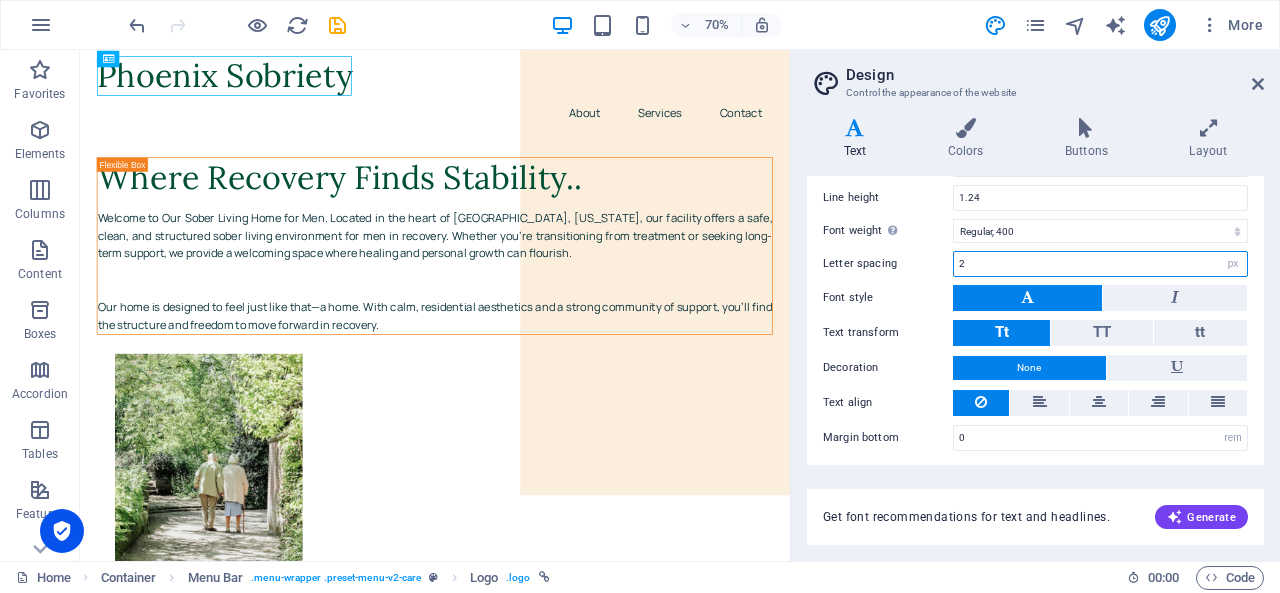 type on "2" 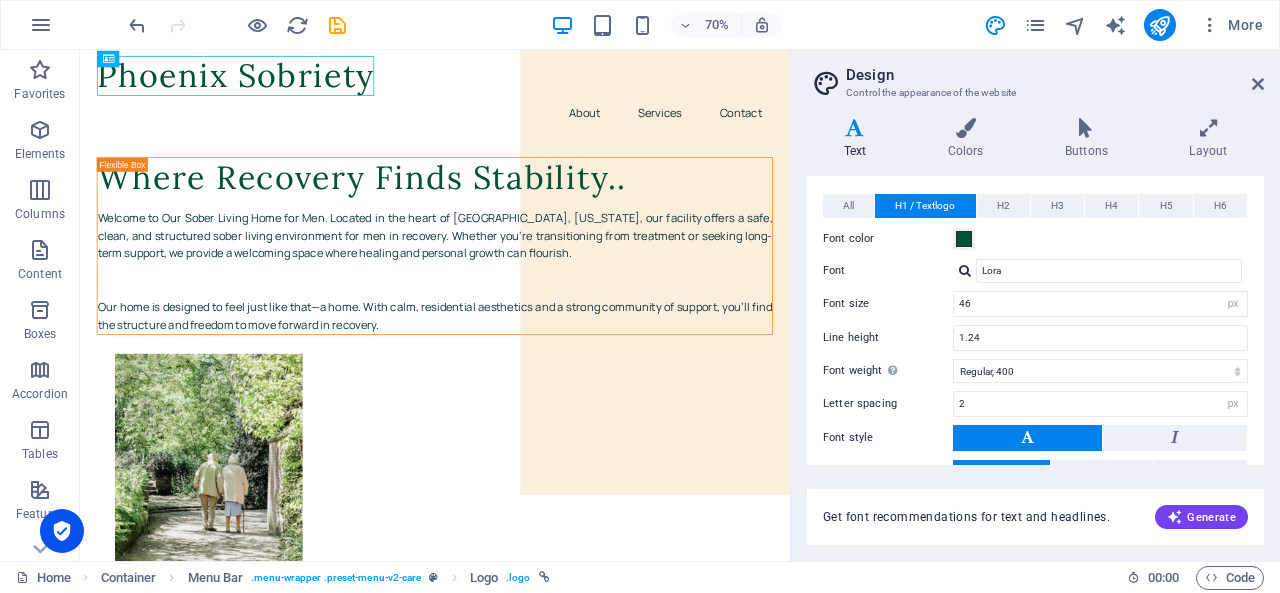 scroll, scrollTop: 89, scrollLeft: 0, axis: vertical 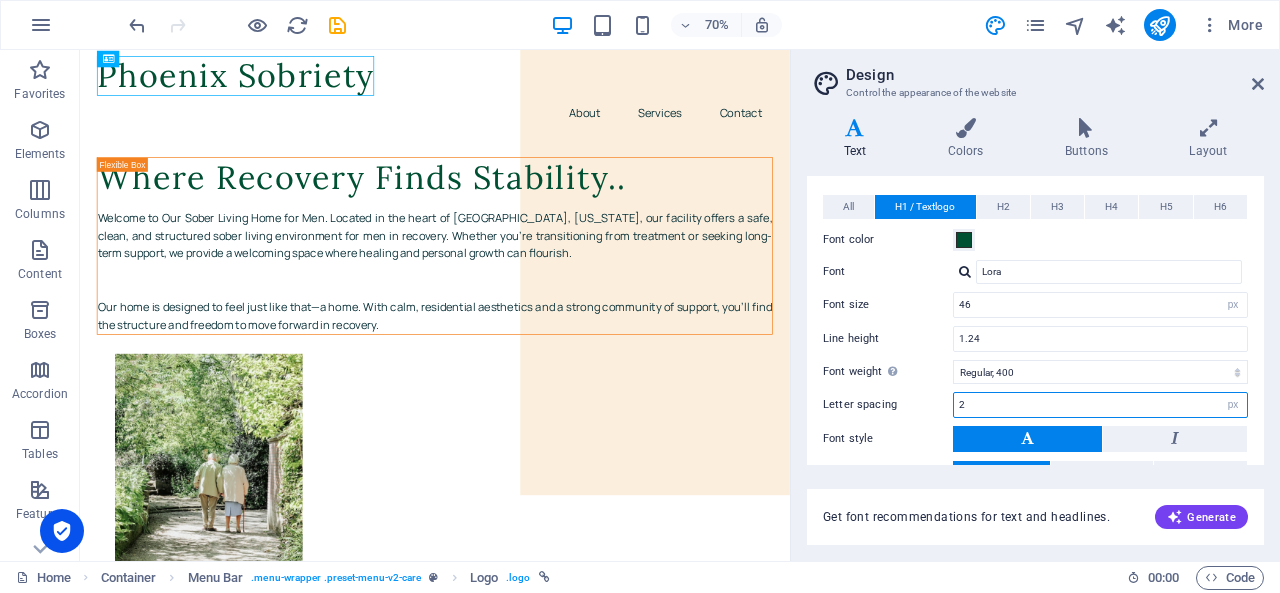 click on "2" at bounding box center (1100, 405) 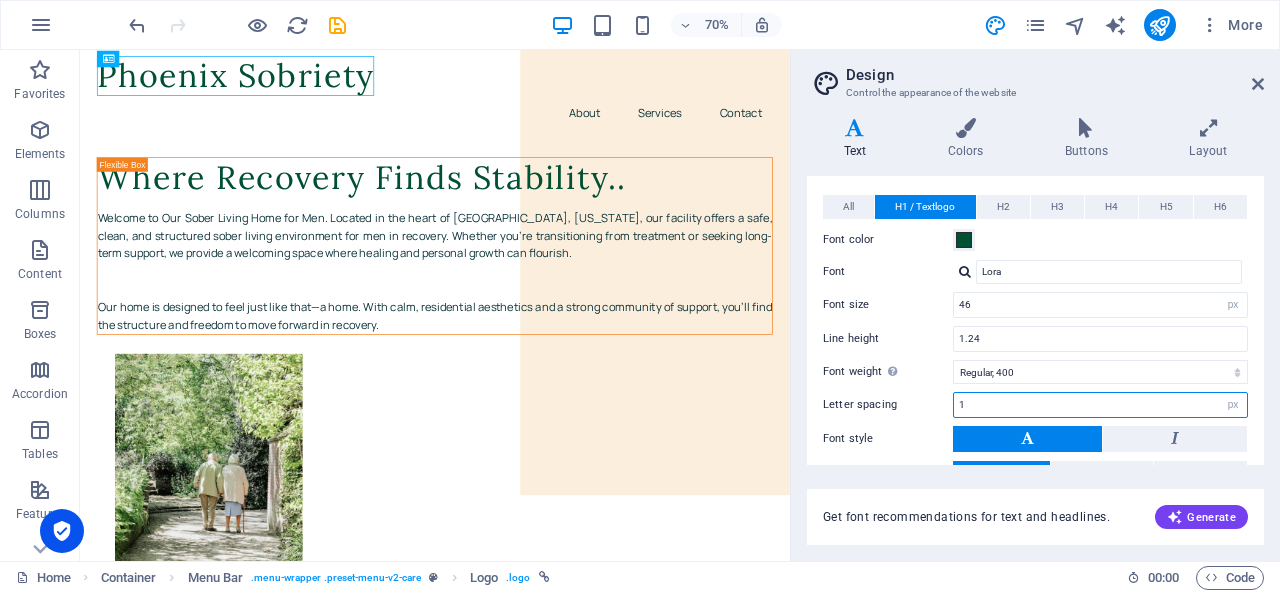 type on "1" 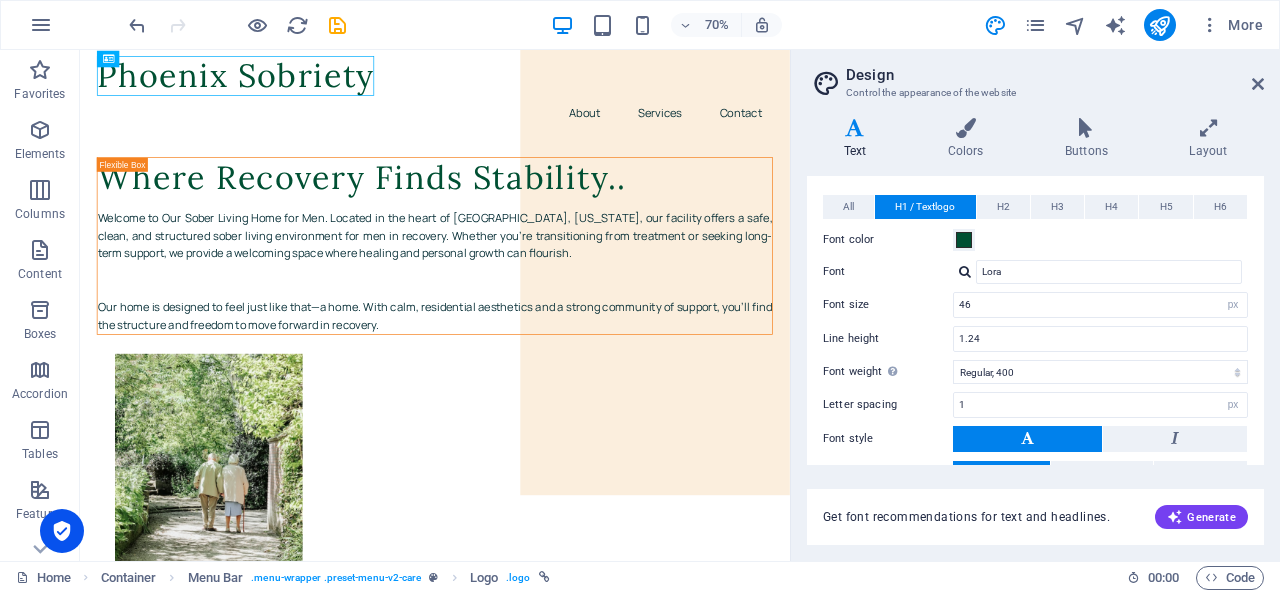 click on "Line height 1.24" at bounding box center (1035, 339) 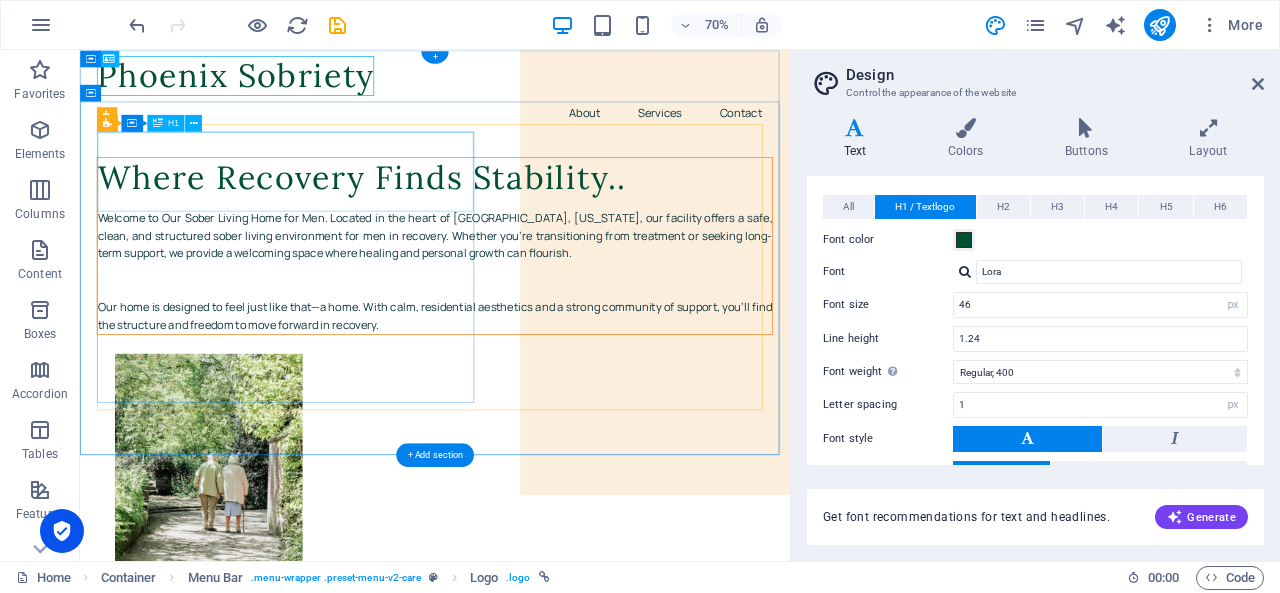 click on "Where Recovery Finds Stability.." at bounding box center (587, 232) 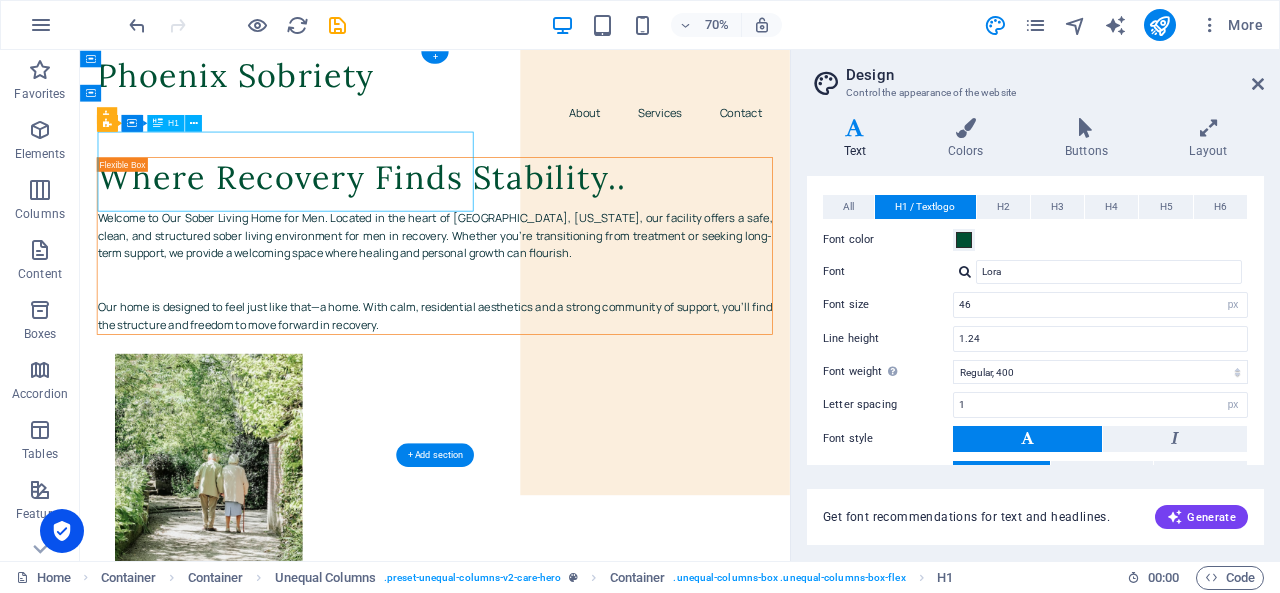 click on "H1" at bounding box center [165, 123] 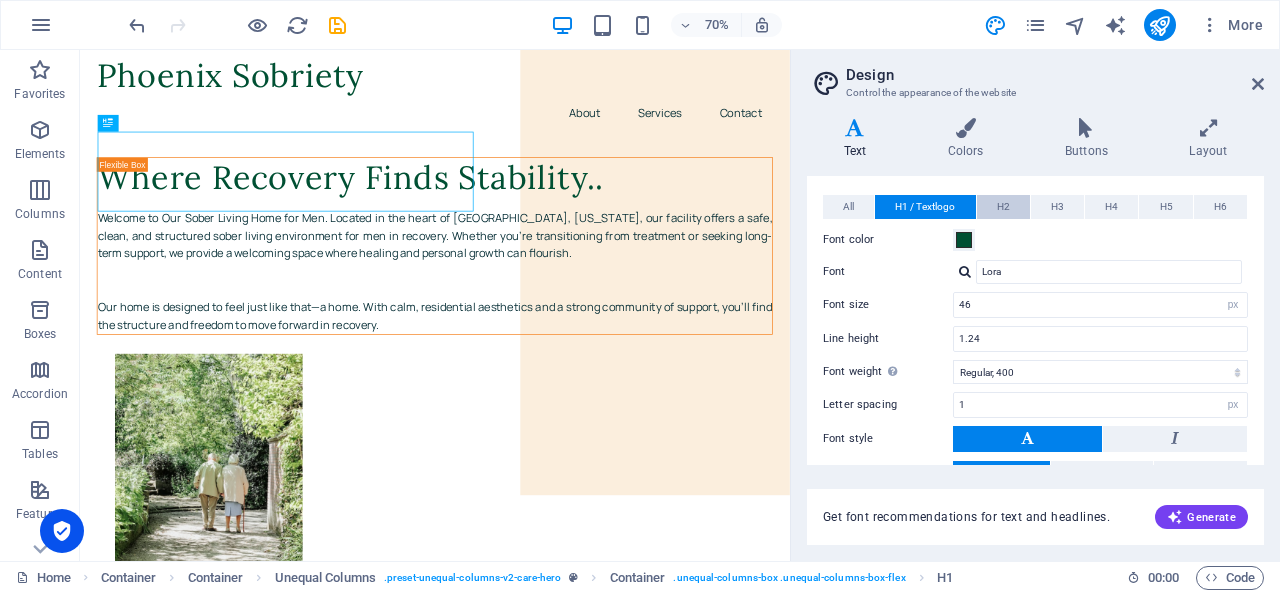 click on "H2" at bounding box center (1003, 207) 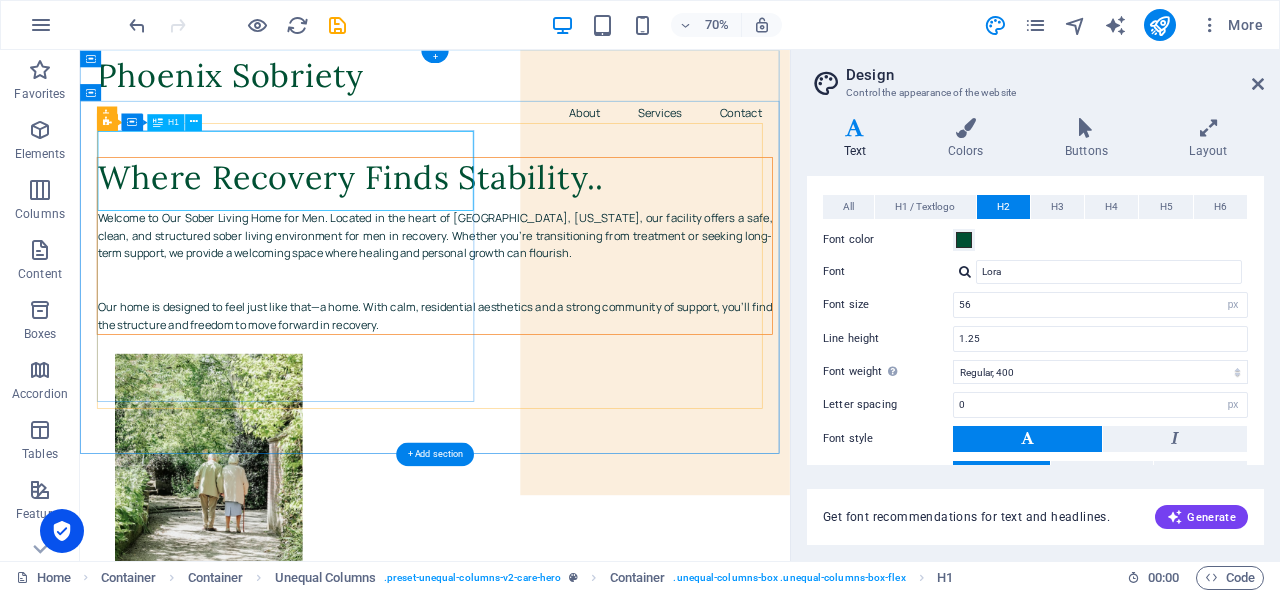 scroll, scrollTop: 0, scrollLeft: 0, axis: both 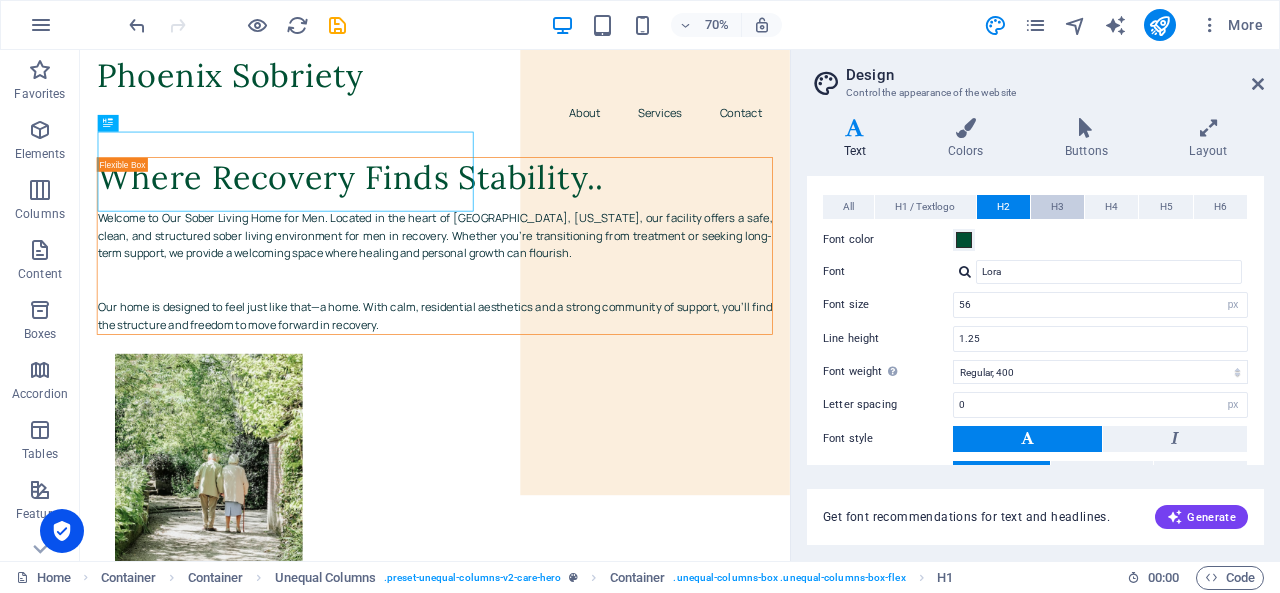 click on "H3" at bounding box center [1057, 207] 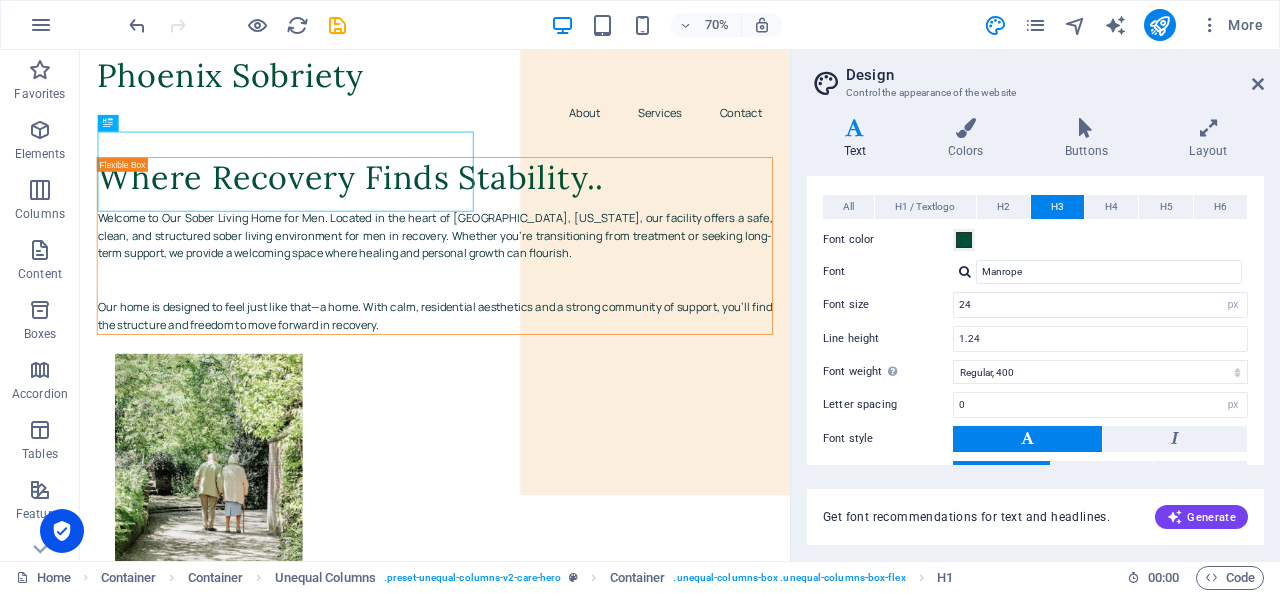 click on "Font color" at bounding box center [888, 240] 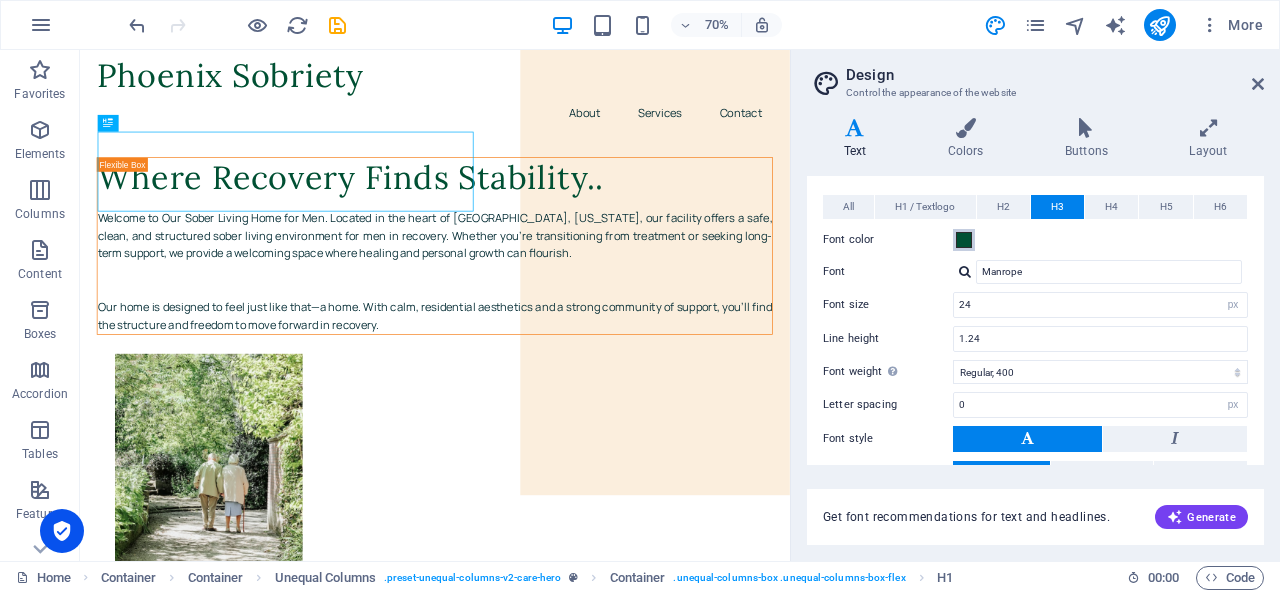click on "Font color" at bounding box center [964, 240] 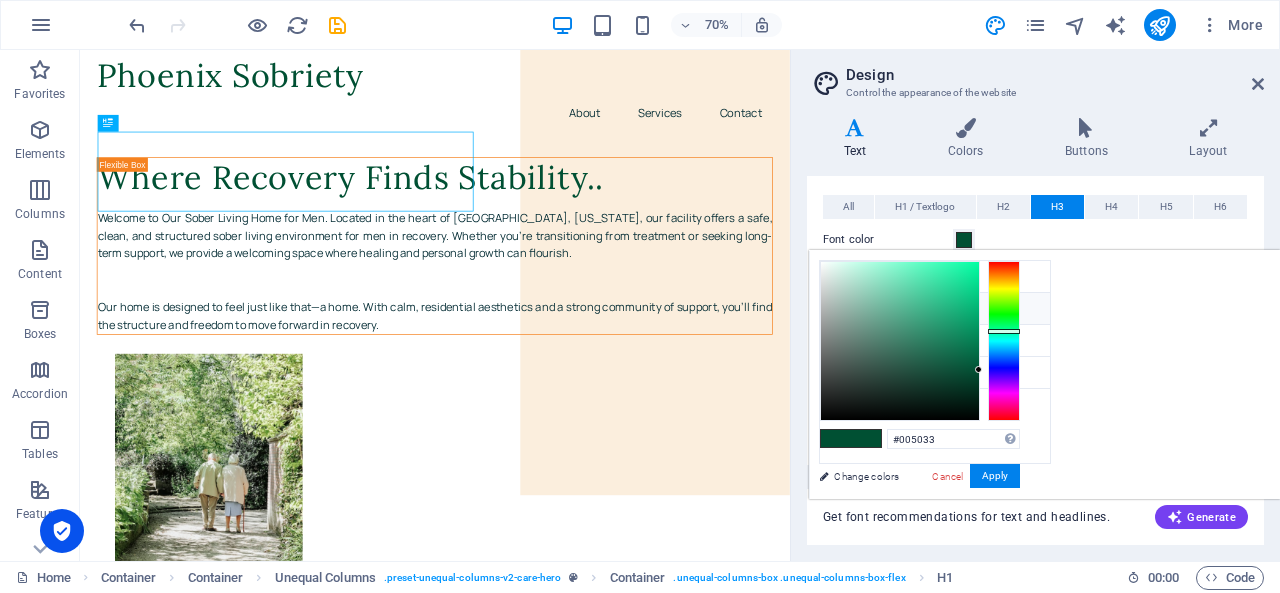 click on "Font color" at bounding box center [888, 240] 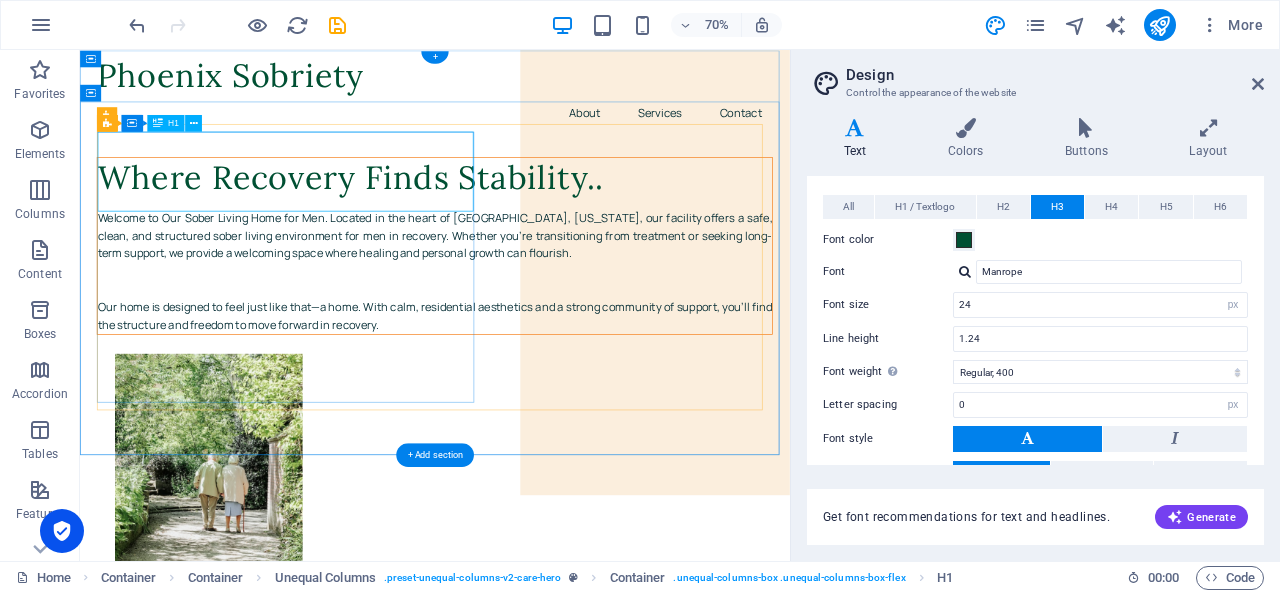 click on "Where Recovery Finds Stability.." at bounding box center [587, 232] 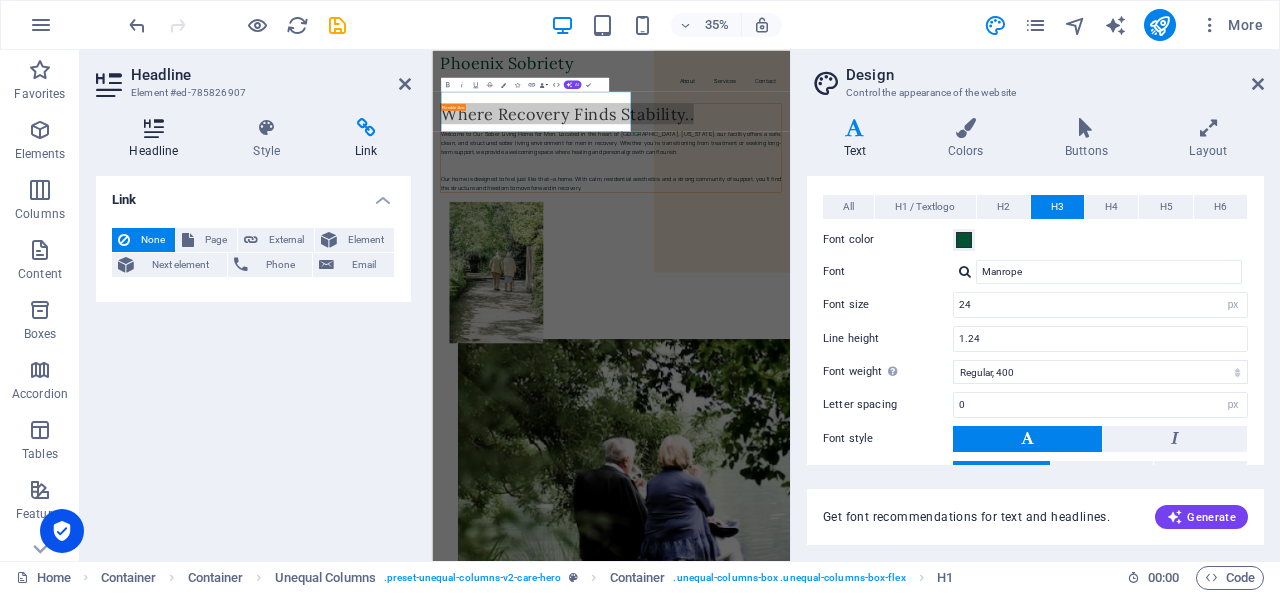 click on "Headline" at bounding box center [158, 139] 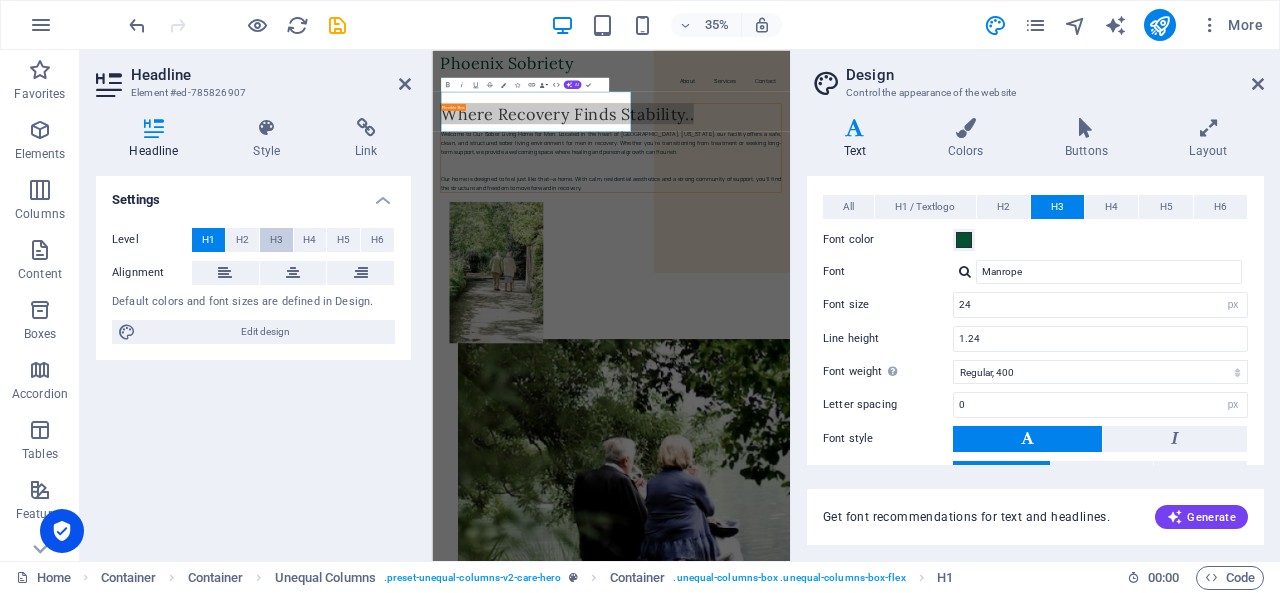 click on "H3" at bounding box center [276, 240] 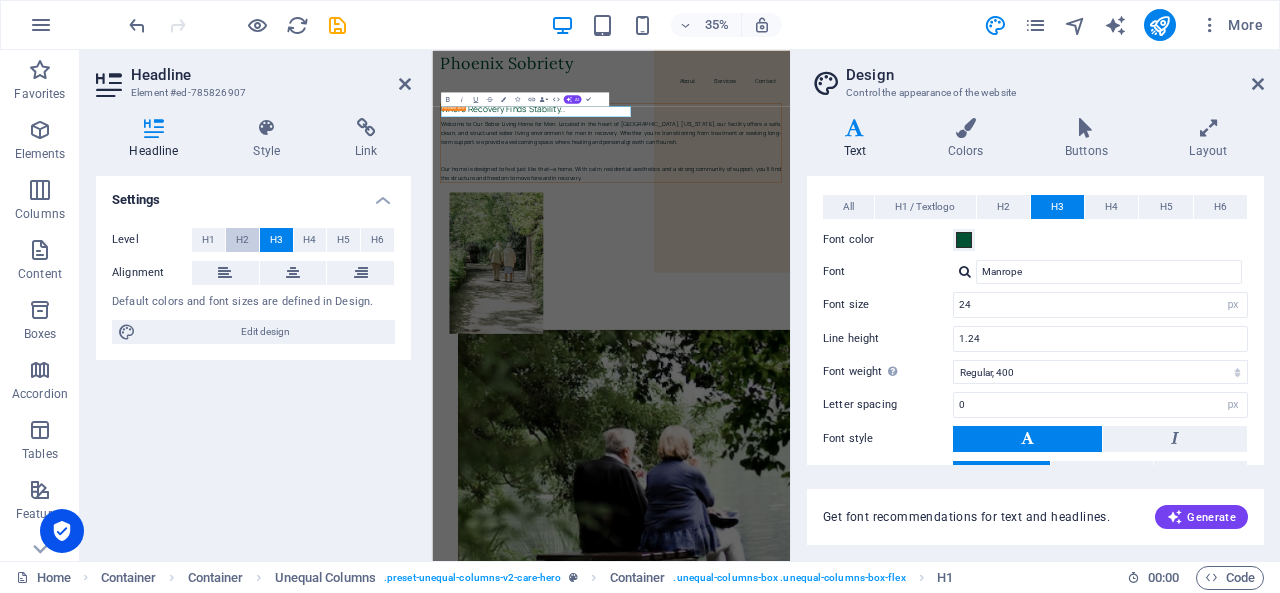 click on "H2" at bounding box center [242, 240] 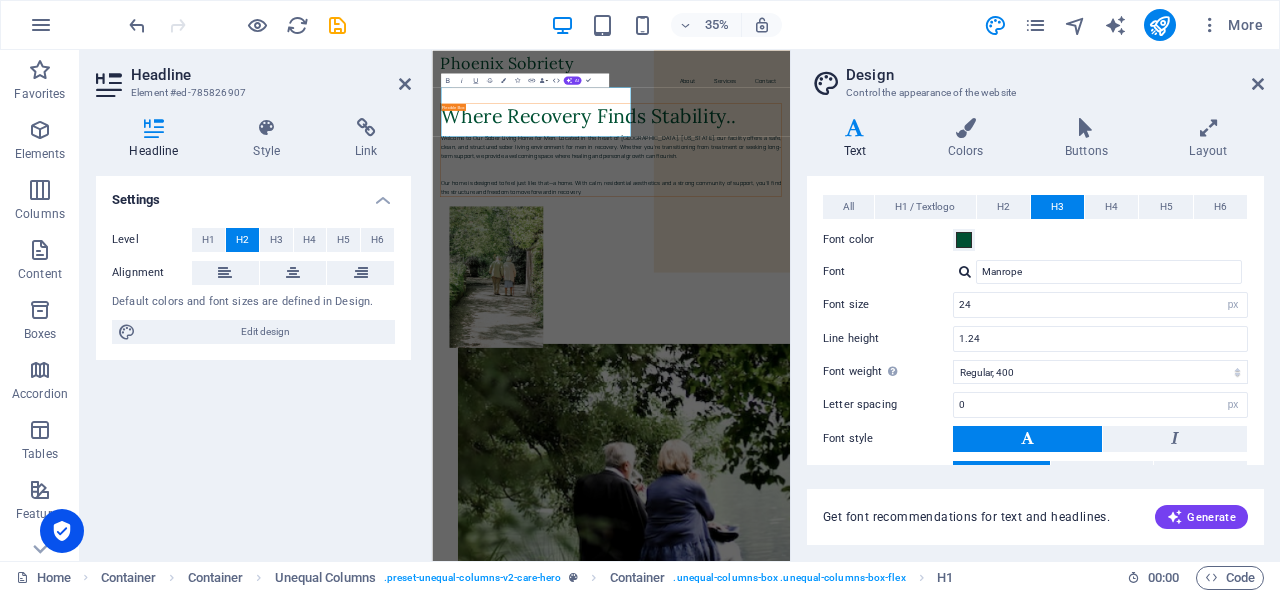 click on "Design" at bounding box center (1055, 75) 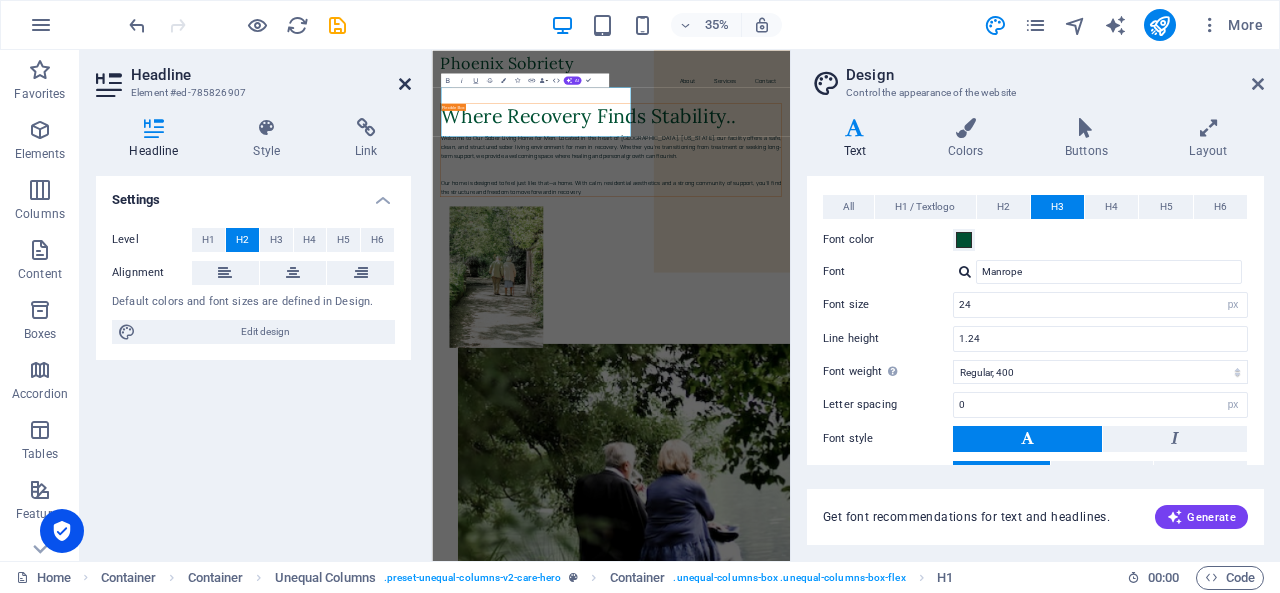 click at bounding box center (405, 84) 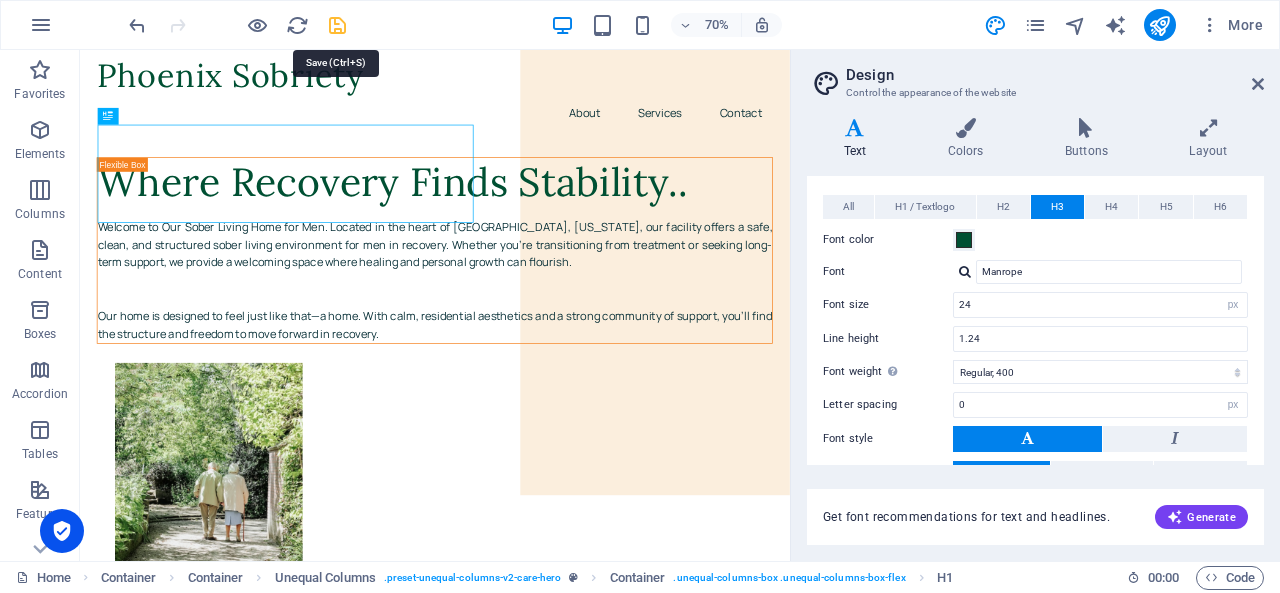 click at bounding box center (337, 25) 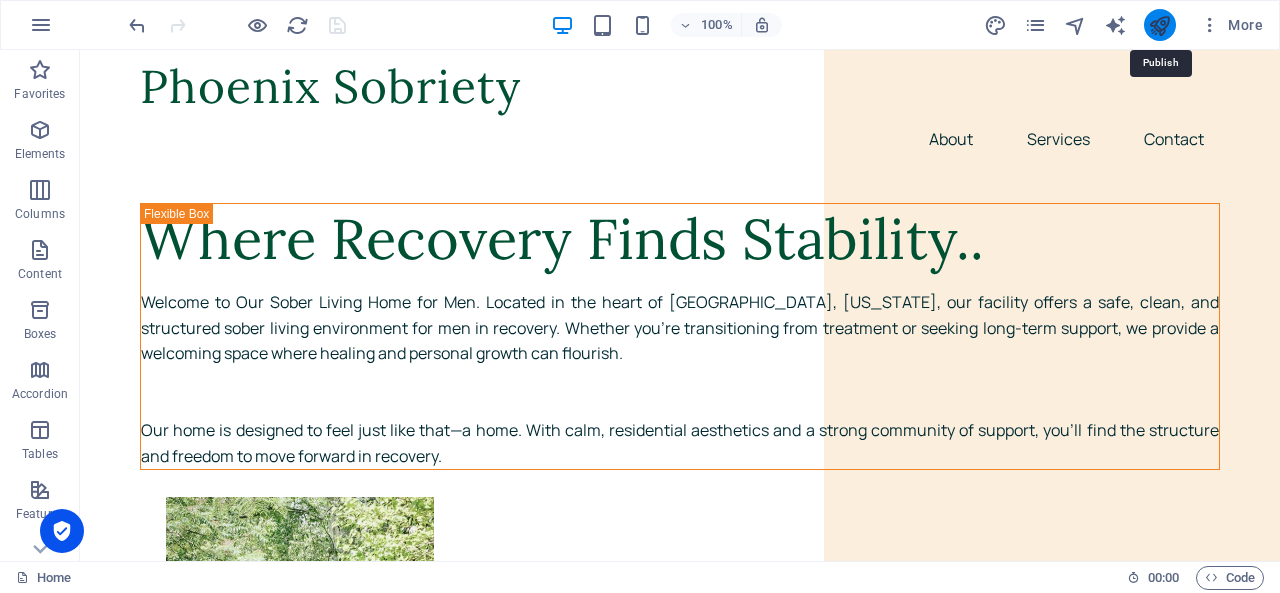click at bounding box center (1159, 25) 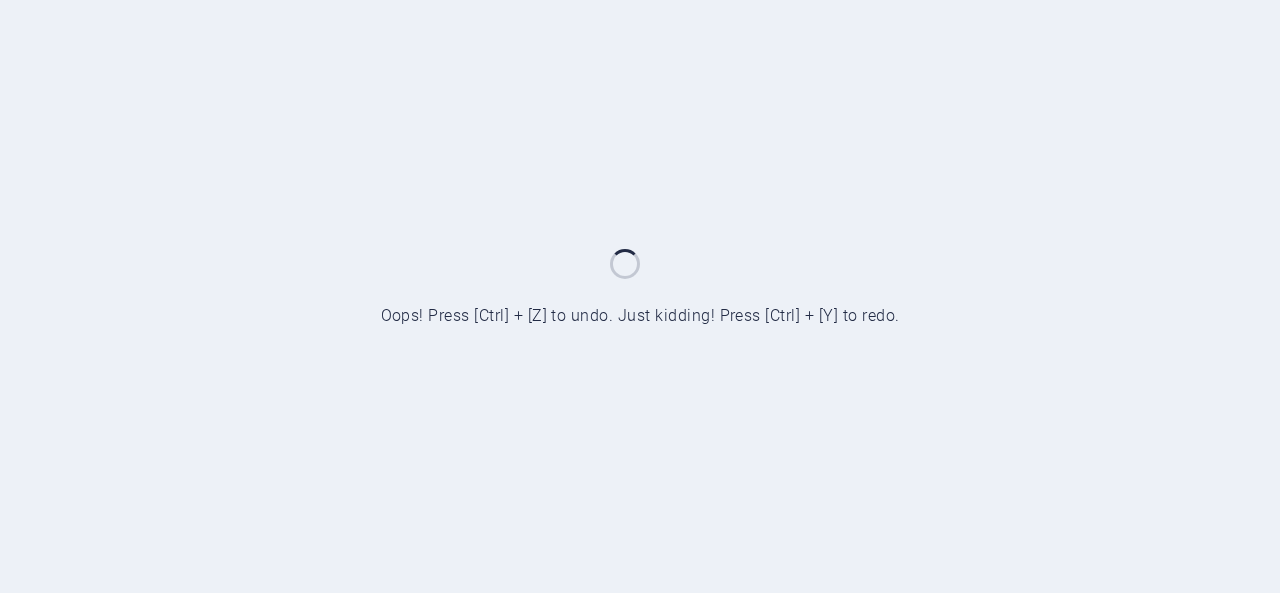 scroll, scrollTop: 0, scrollLeft: 0, axis: both 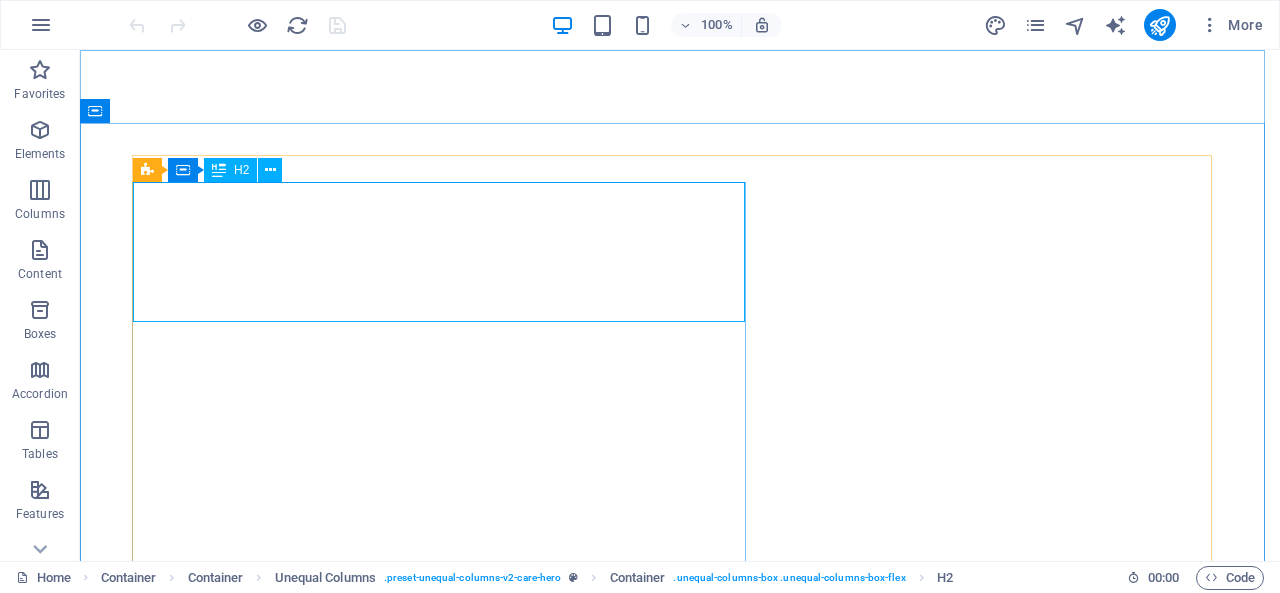 click on "H2" at bounding box center (241, 170) 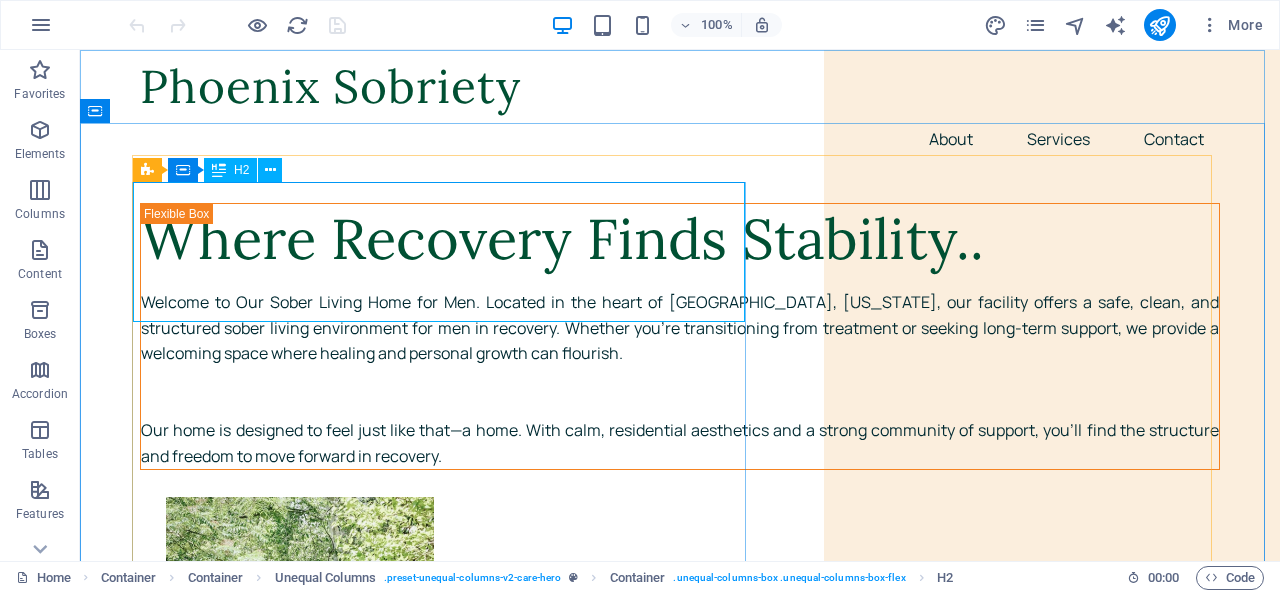 scroll, scrollTop: 0, scrollLeft: 0, axis: both 